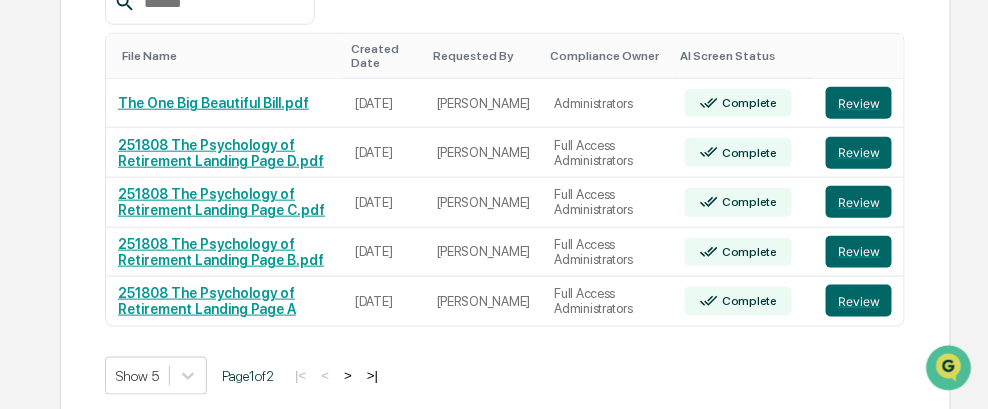 scroll, scrollTop: 0, scrollLeft: 0, axis: both 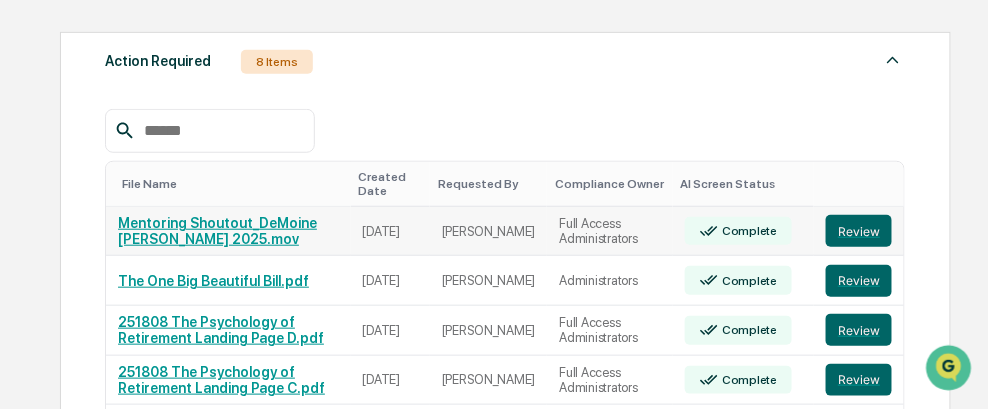 click on "Mentoring Shoutout_DeMoine [PERSON_NAME] 2025.mov" at bounding box center (217, 231) 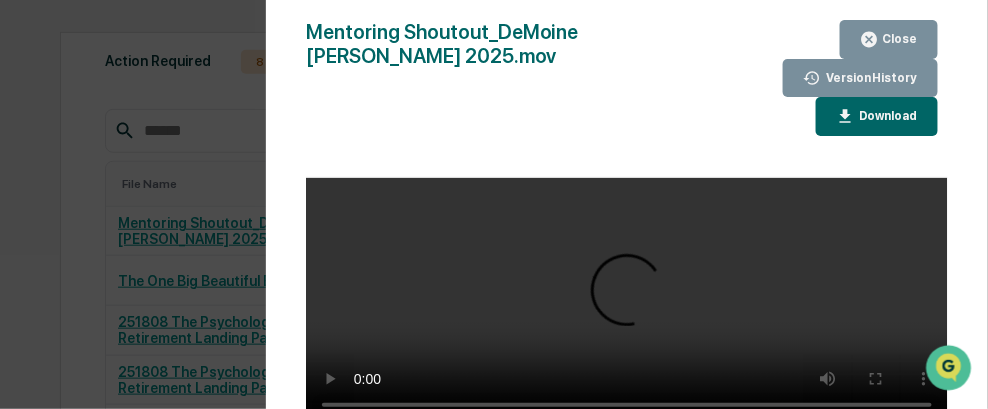 scroll, scrollTop: 3, scrollLeft: 0, axis: vertical 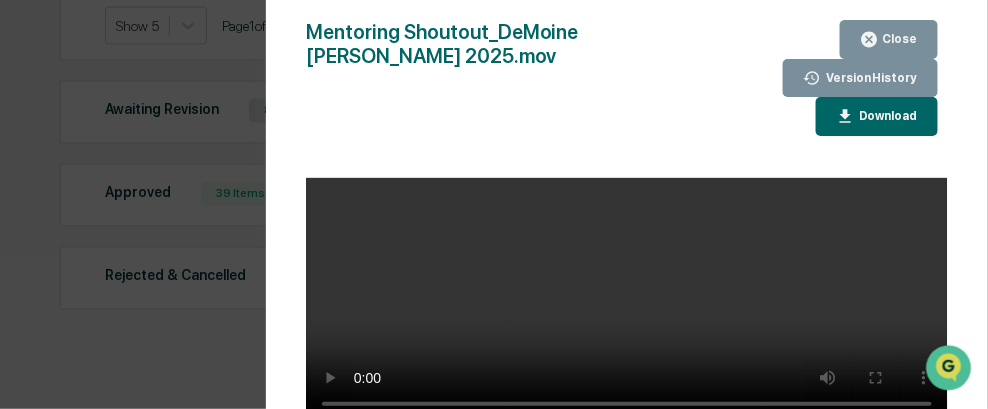 type 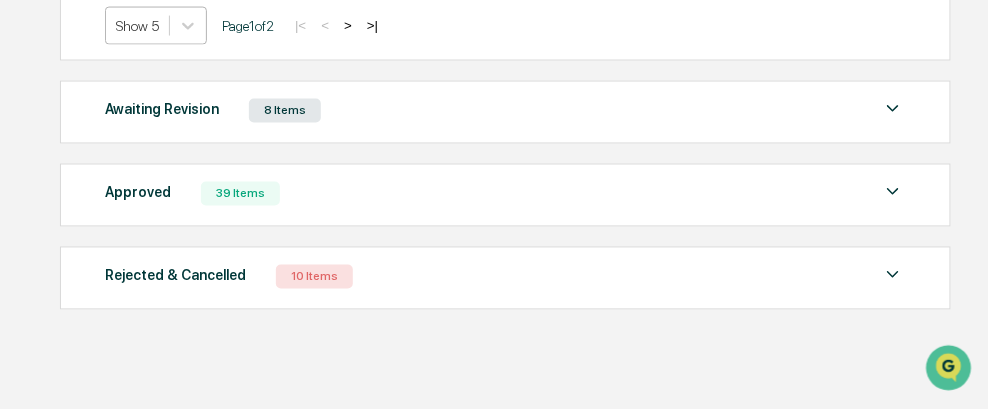 click on "Show 5" at bounding box center (137, 26) 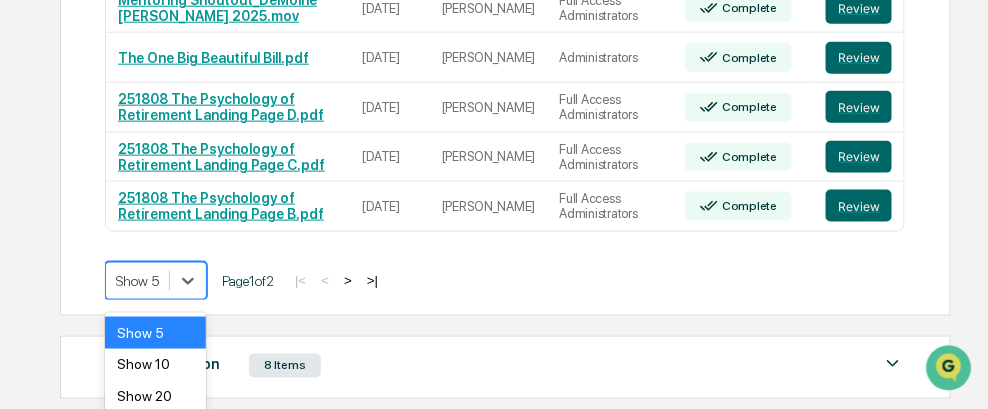 scroll, scrollTop: 354, scrollLeft: 0, axis: vertical 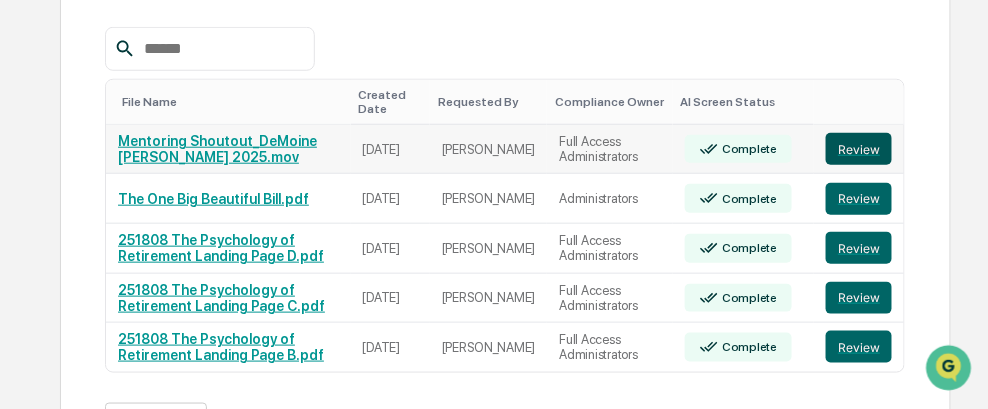 click on "Review" at bounding box center (859, 149) 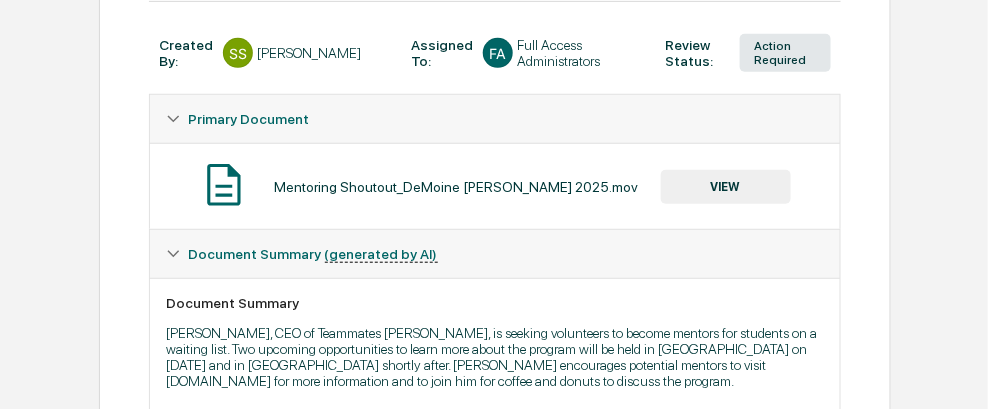 scroll, scrollTop: 300, scrollLeft: 0, axis: vertical 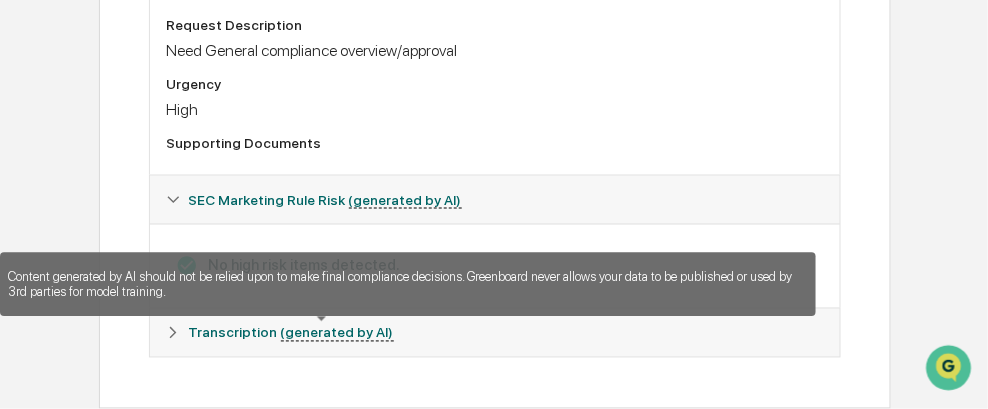 click on "(generated by AI)" at bounding box center (337, 333) 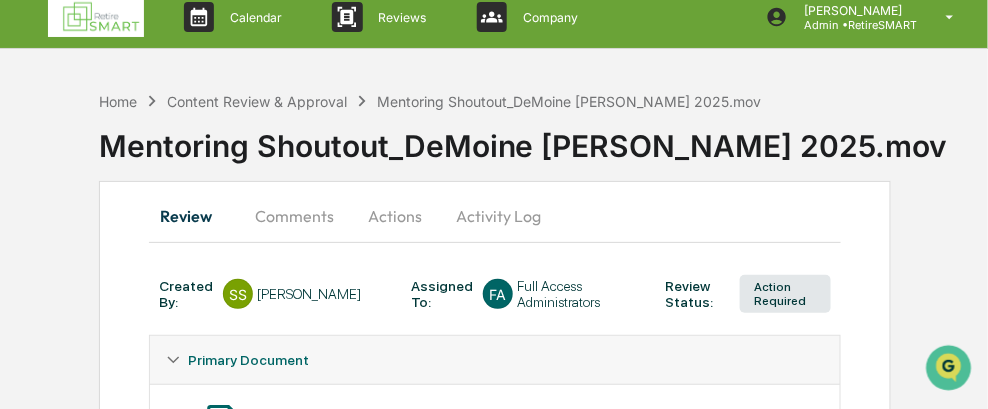 scroll, scrollTop: 0, scrollLeft: 0, axis: both 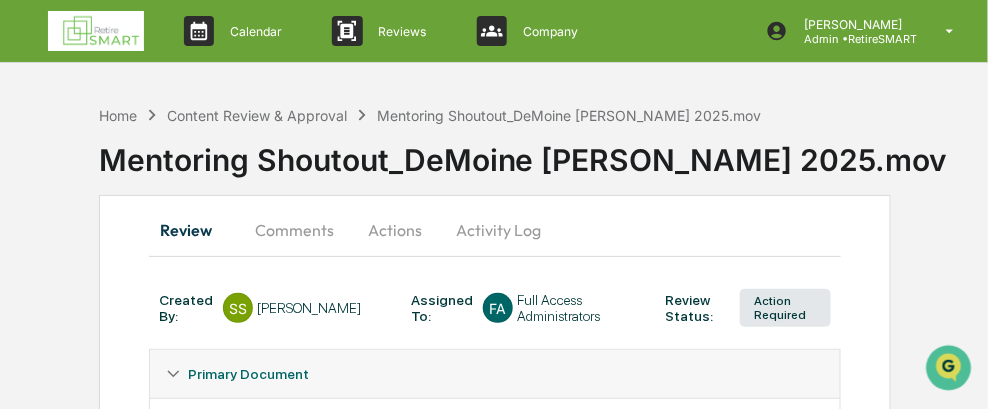 click on "Actions" at bounding box center (395, 230) 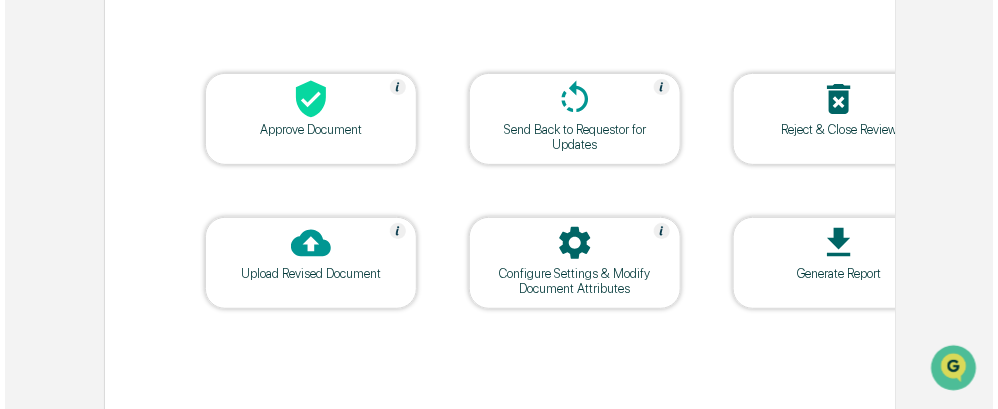 scroll, scrollTop: 272, scrollLeft: 0, axis: vertical 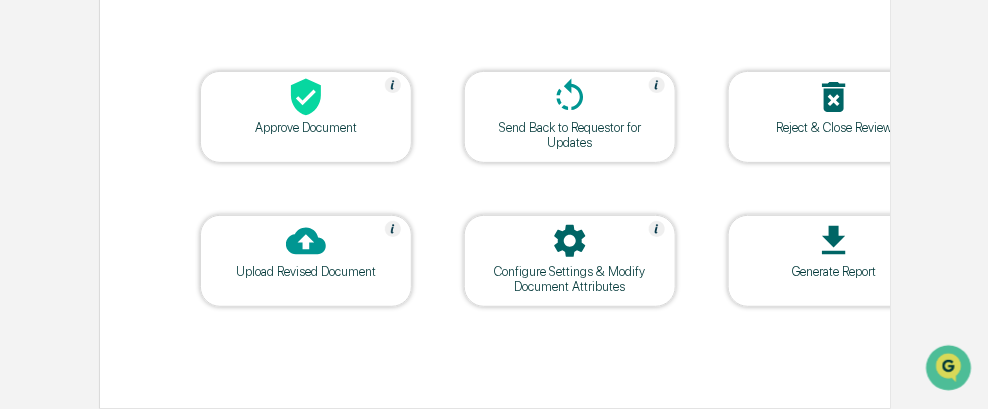 click on "Approve Document" at bounding box center [306, 127] 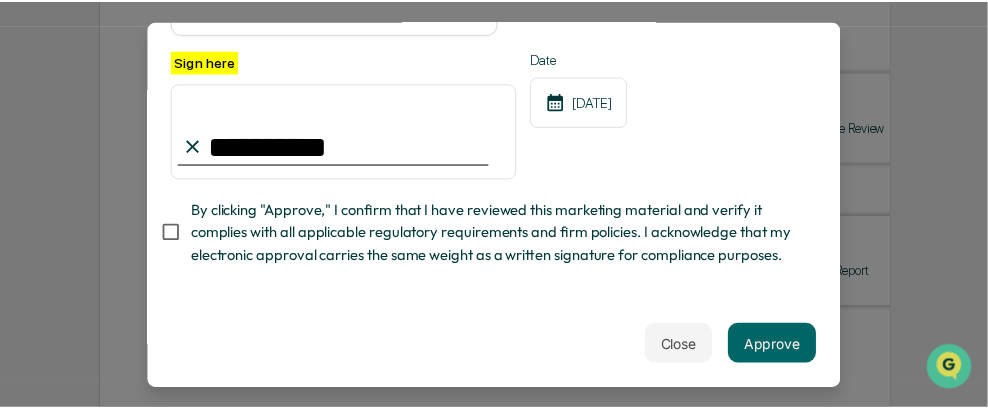 scroll, scrollTop: 217, scrollLeft: 0, axis: vertical 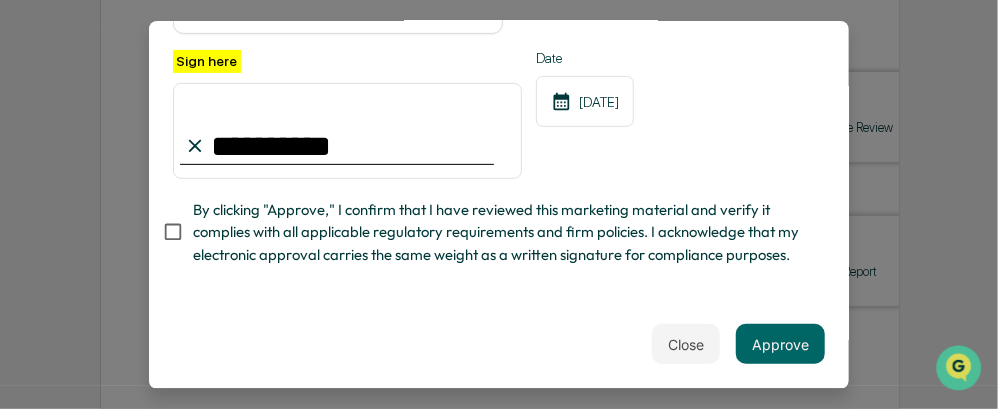 type on "**********" 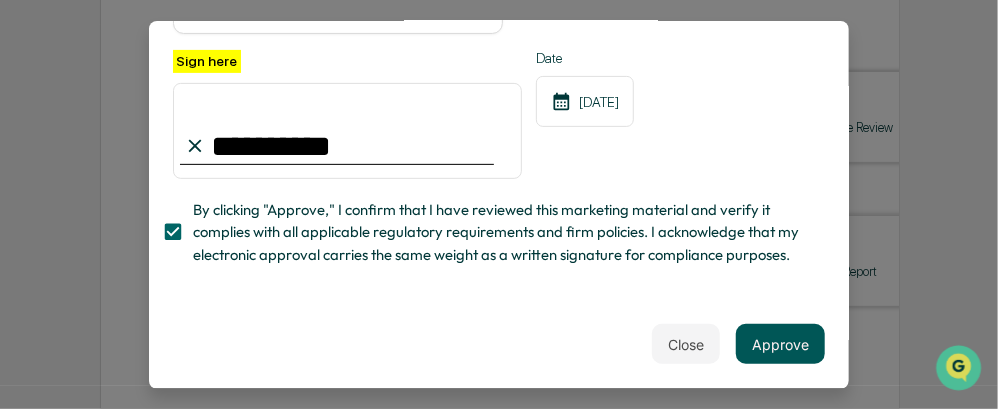 click on "Approve" at bounding box center [780, 344] 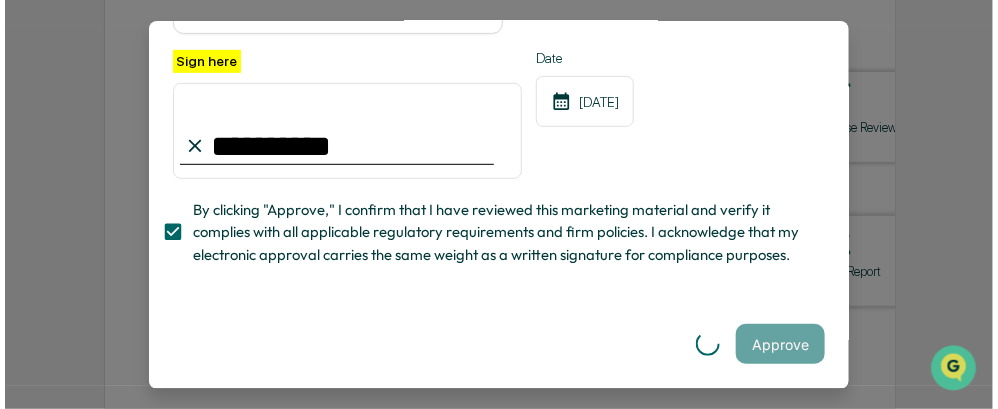 scroll, scrollTop: 0, scrollLeft: 0, axis: both 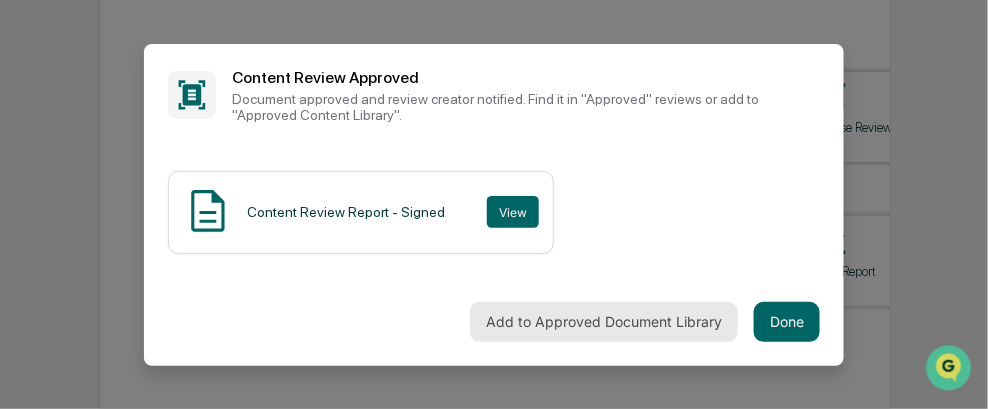 click on "Add to Approved Document Library" at bounding box center (604, 322) 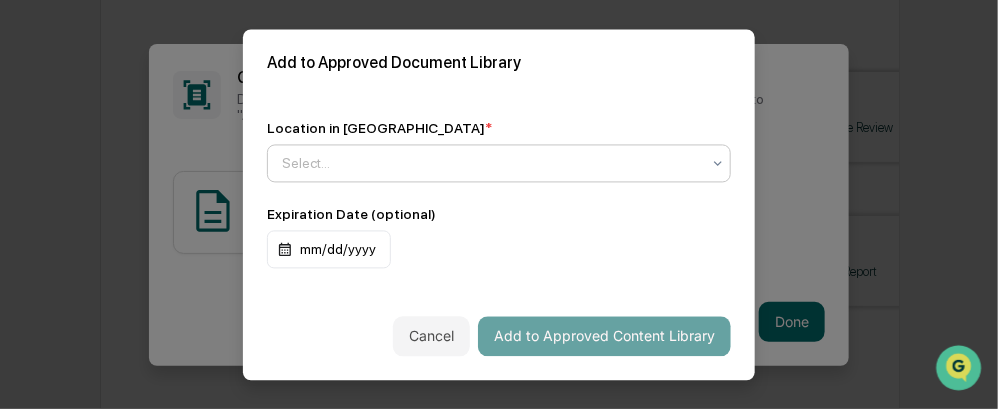 click at bounding box center (491, 163) 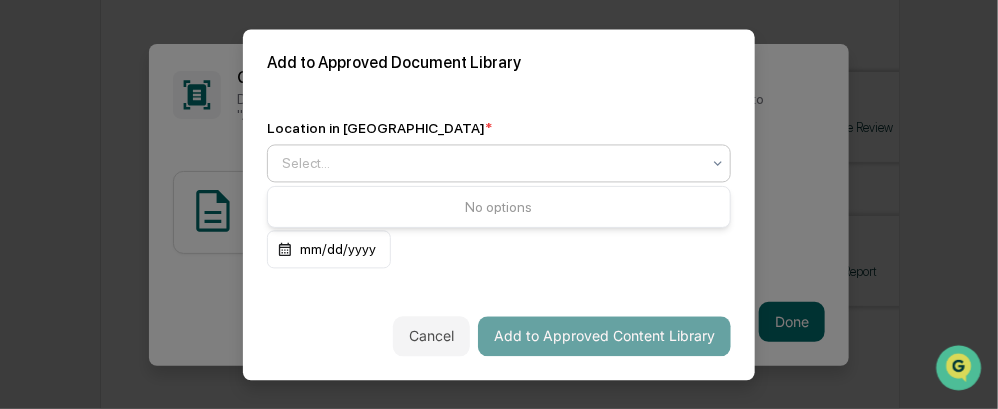 click on "Select..." at bounding box center [491, 163] 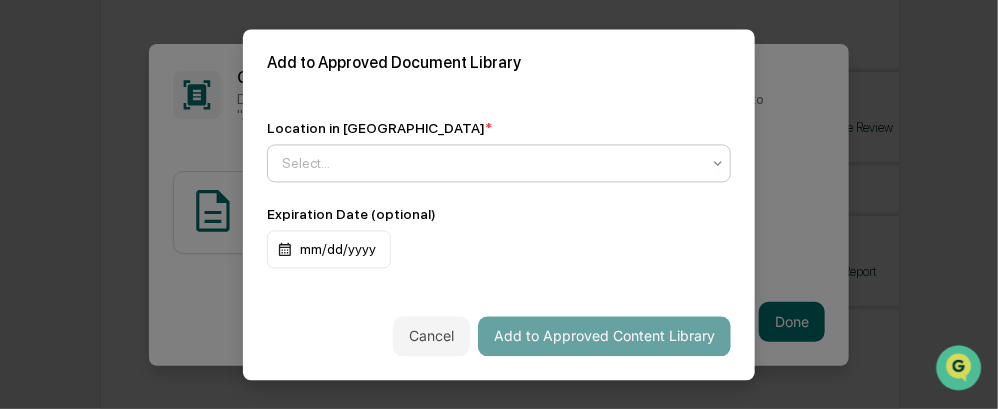 click at bounding box center [491, 163] 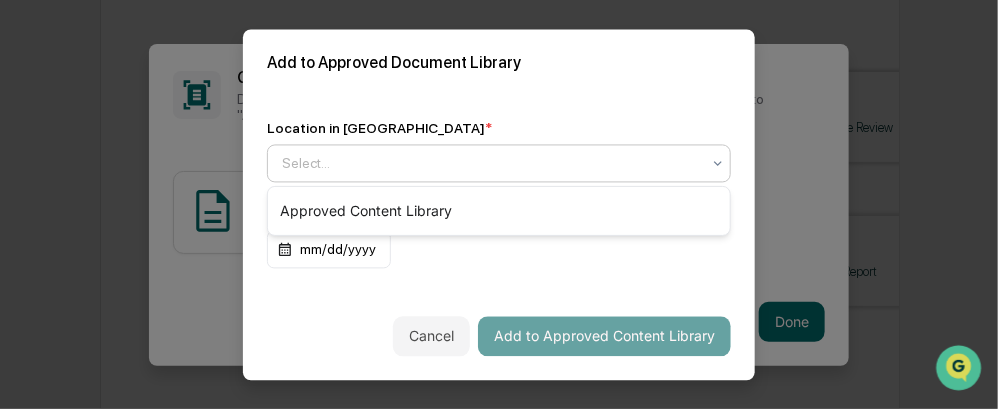 click at bounding box center (491, 163) 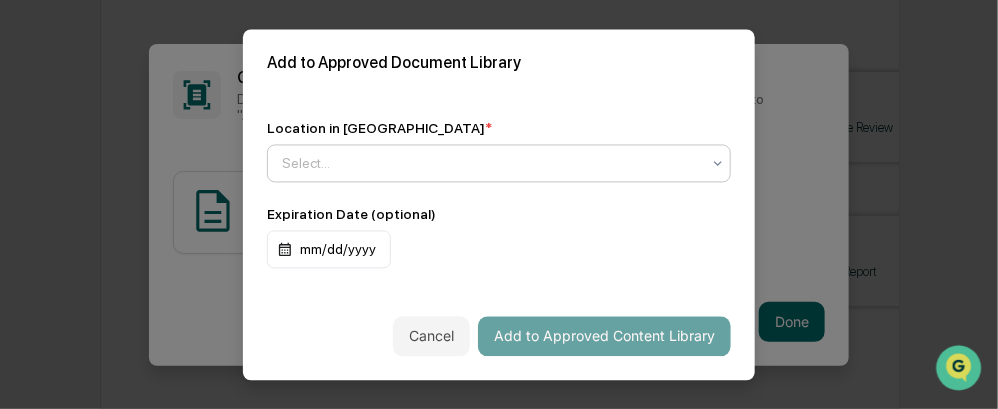 click at bounding box center [491, 163] 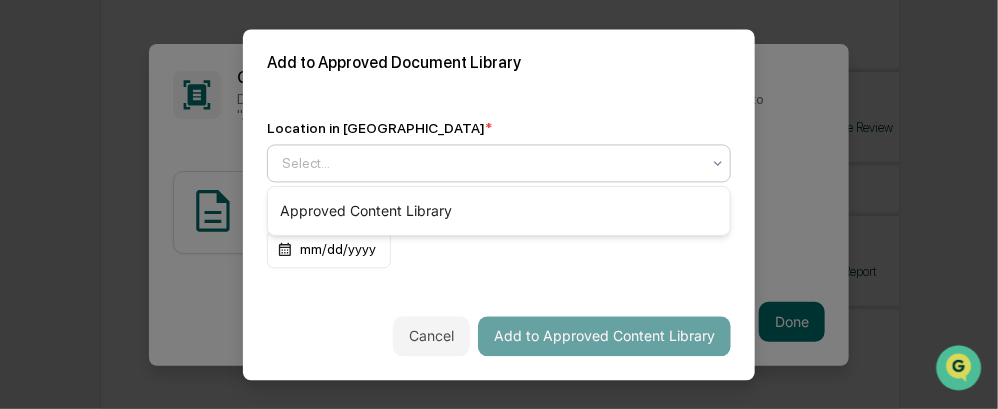 click at bounding box center (491, 163) 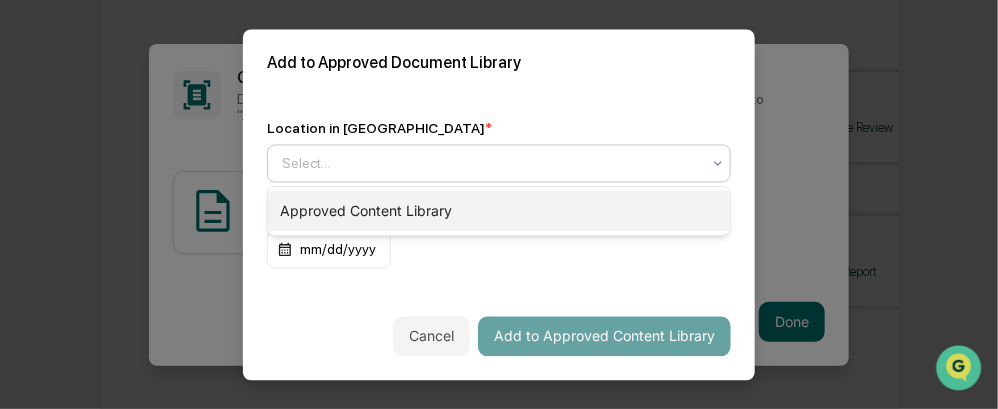 click on "Approved Content Library" at bounding box center (499, 211) 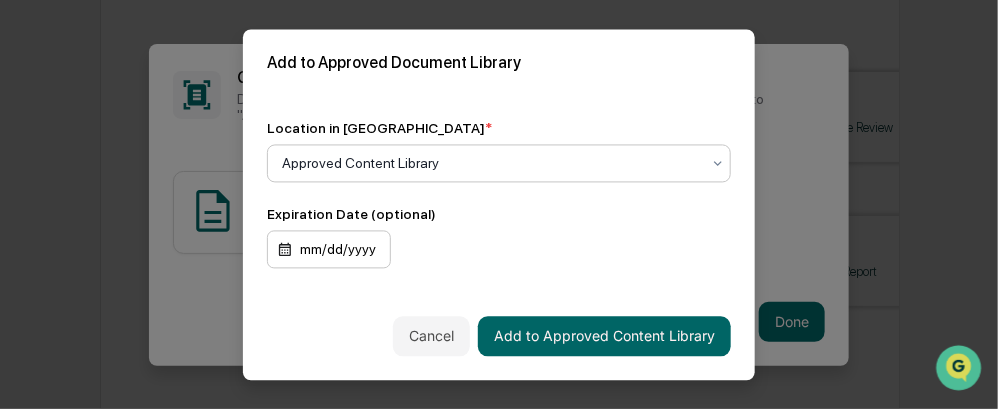 click on "mm/dd/yyyy" at bounding box center [329, 249] 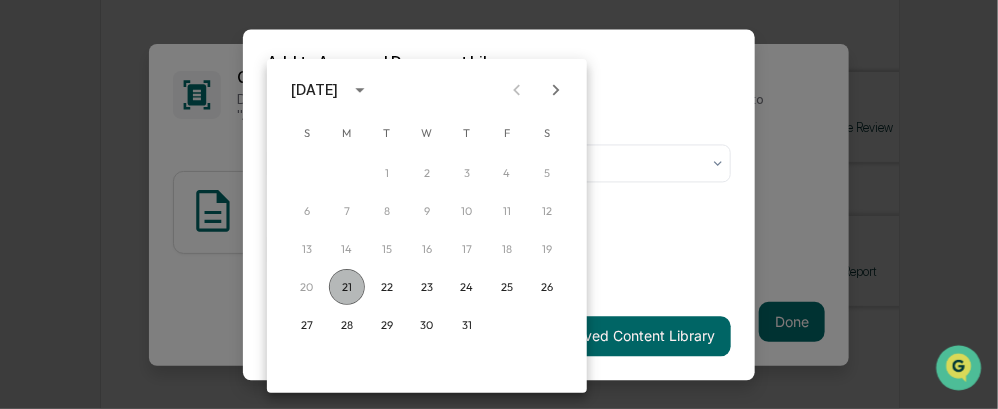 click on "21" at bounding box center (347, 287) 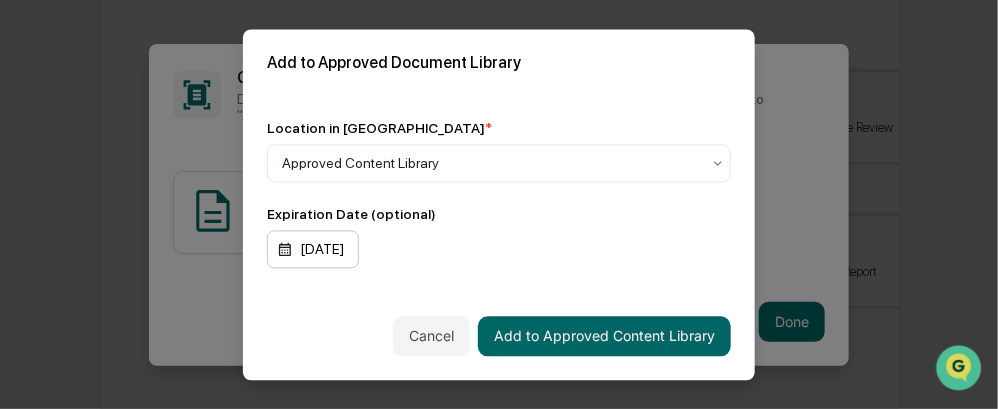 click on "[DATE]" at bounding box center (313, 249) 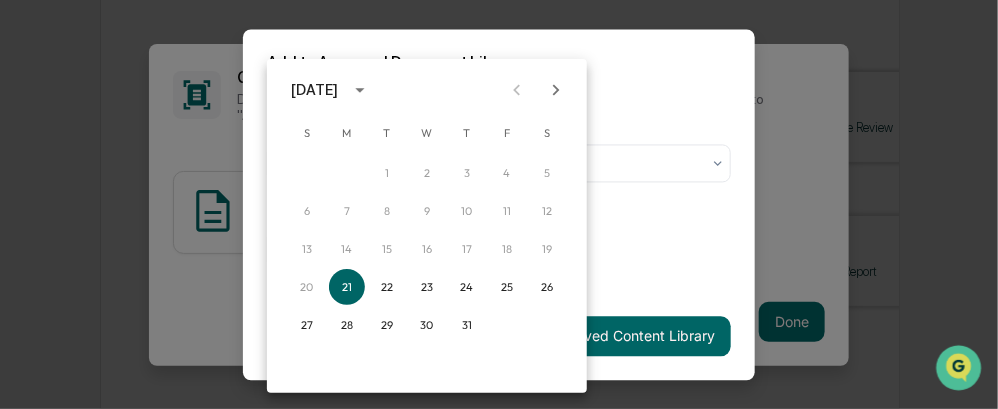 click on "[DATE]" at bounding box center [314, 90] 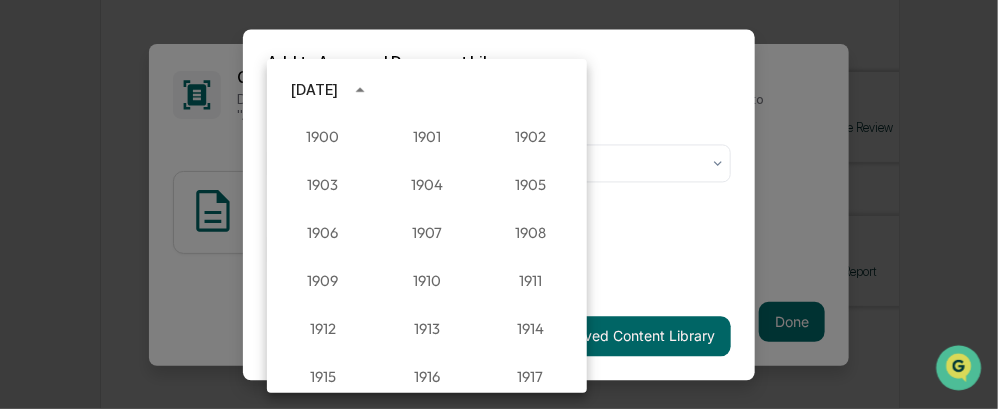 scroll, scrollTop: 1851, scrollLeft: 0, axis: vertical 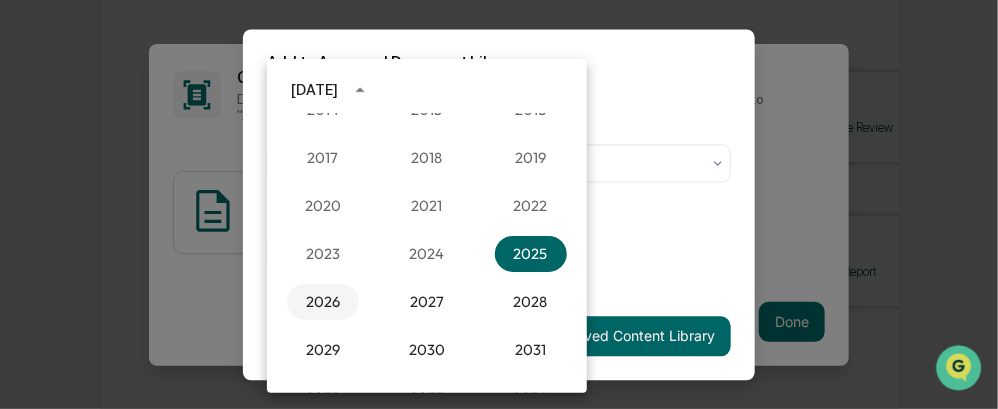 click on "2026" at bounding box center (323, 302) 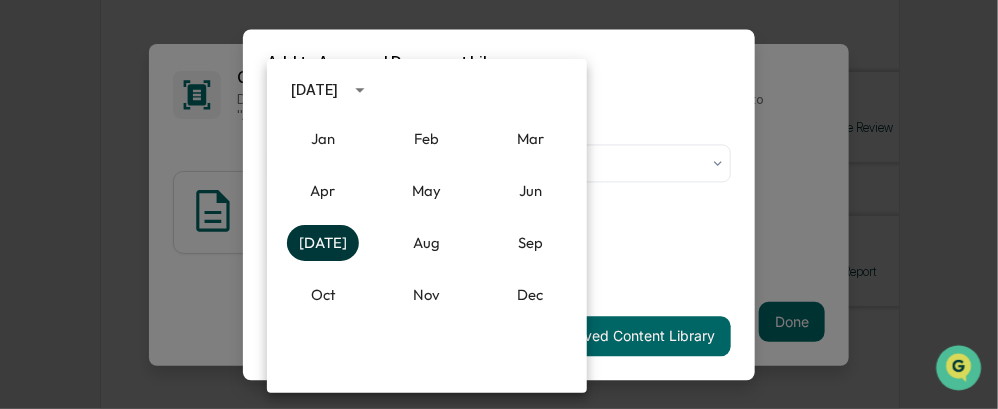 click on "[DATE]" at bounding box center (323, 243) 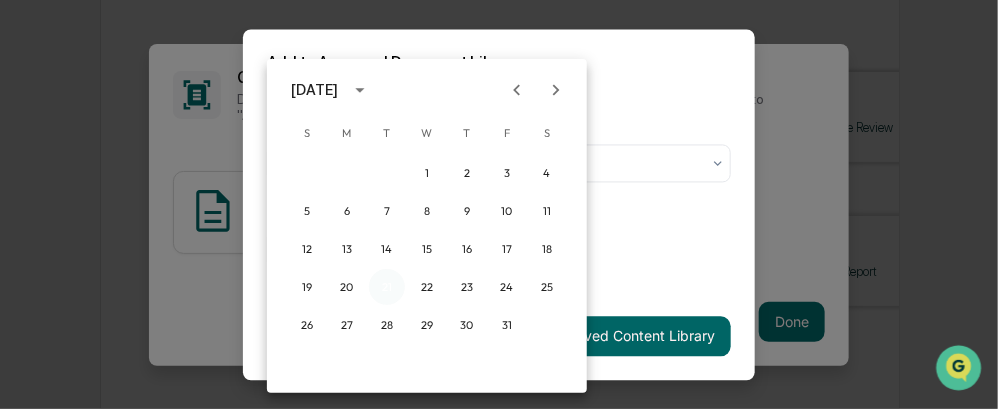 click on "21" at bounding box center (387, 287) 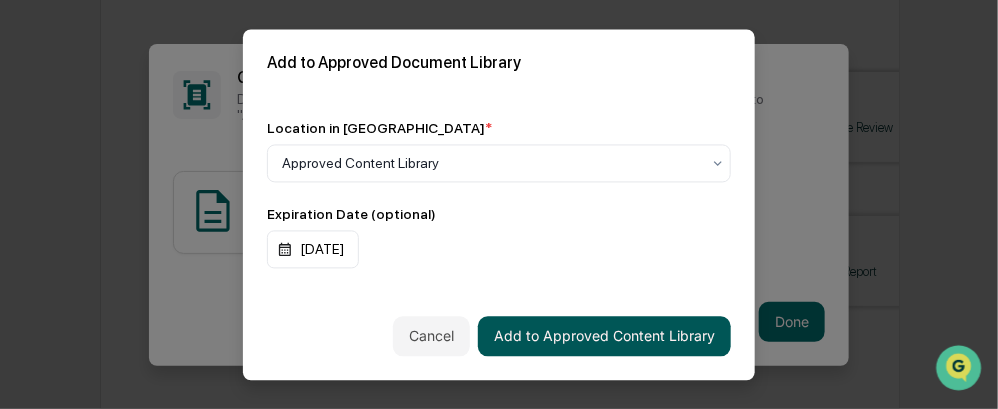 click on "Add to Approved Content Library" at bounding box center [604, 336] 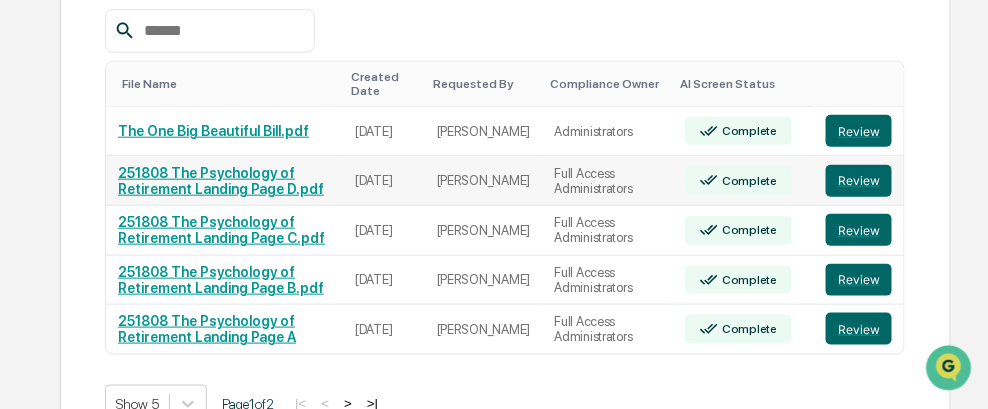 scroll, scrollTop: 372, scrollLeft: 0, axis: vertical 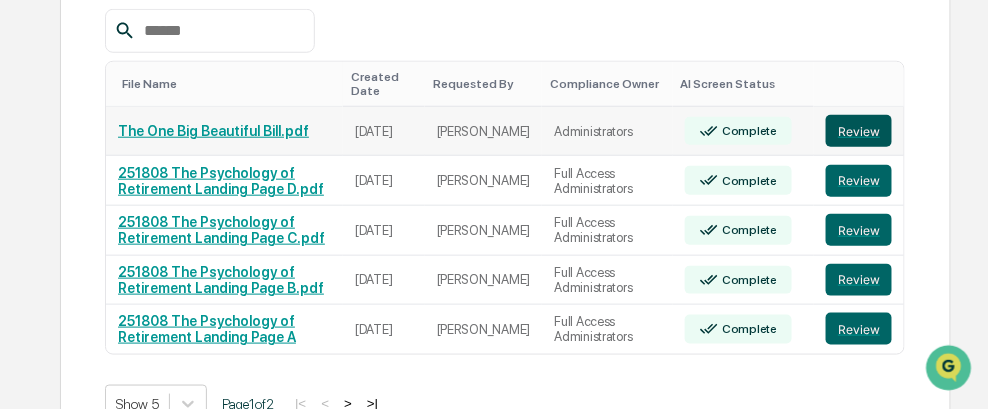 click on "Review" at bounding box center [859, 131] 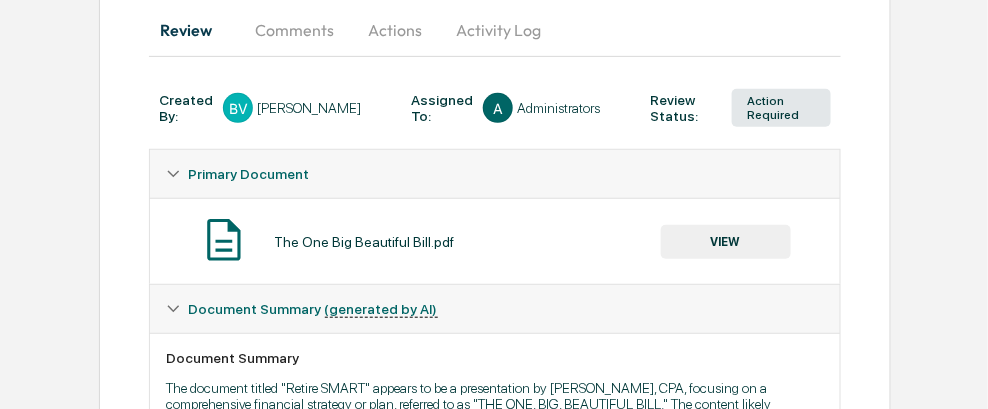 scroll, scrollTop: 0, scrollLeft: 0, axis: both 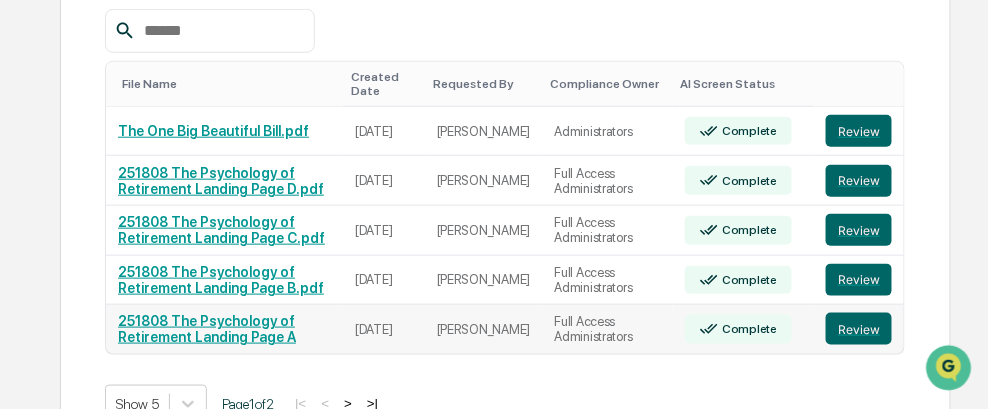 click on "251808 The Psychology of Retirement Landing Page A" at bounding box center [224, 329] 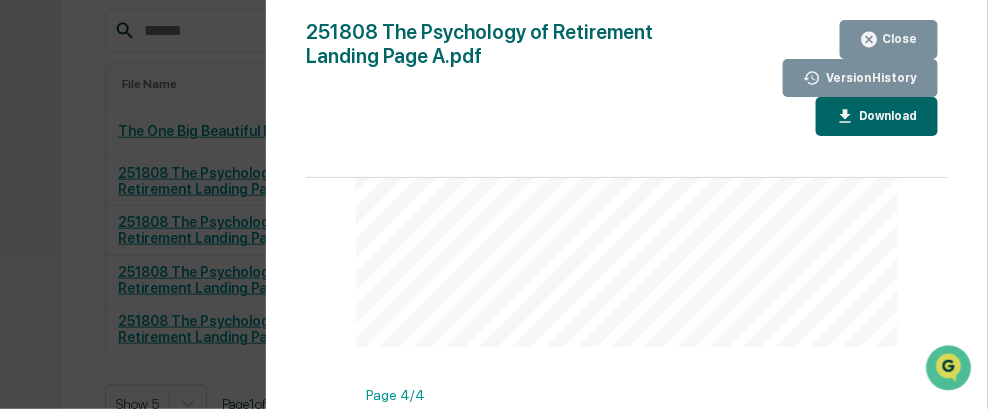 scroll, scrollTop: 1900, scrollLeft: 0, axis: vertical 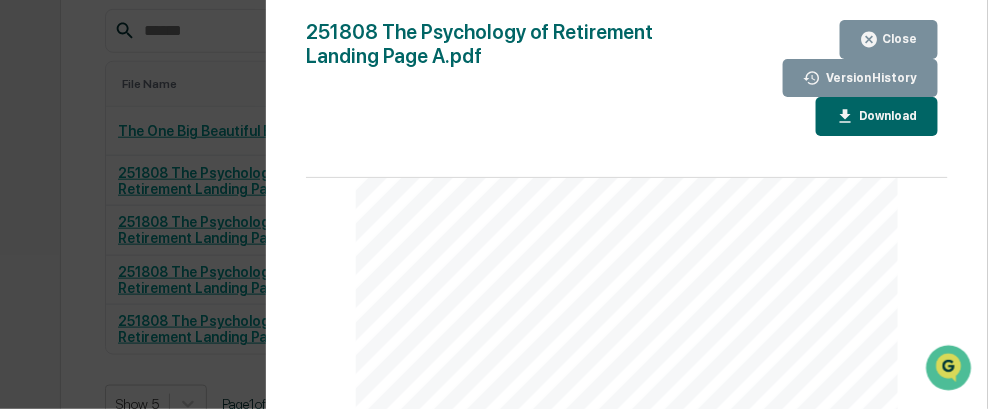 click on "Close" at bounding box center (898, 39) 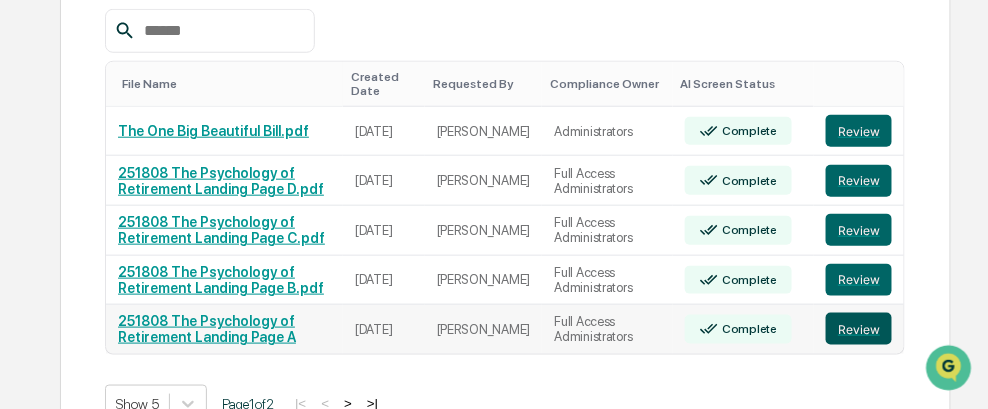 click on "Review" at bounding box center (859, 329) 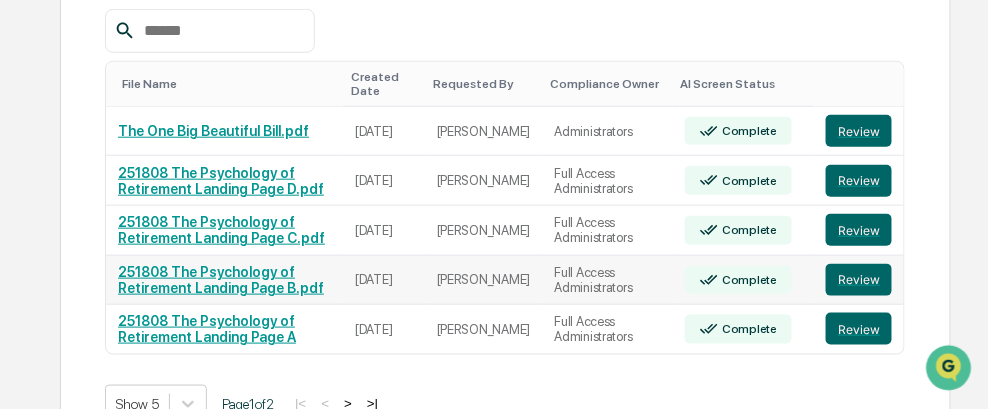 click on "251808 The Psychology of Retirement Landing Page B.pdf" at bounding box center [221, 280] 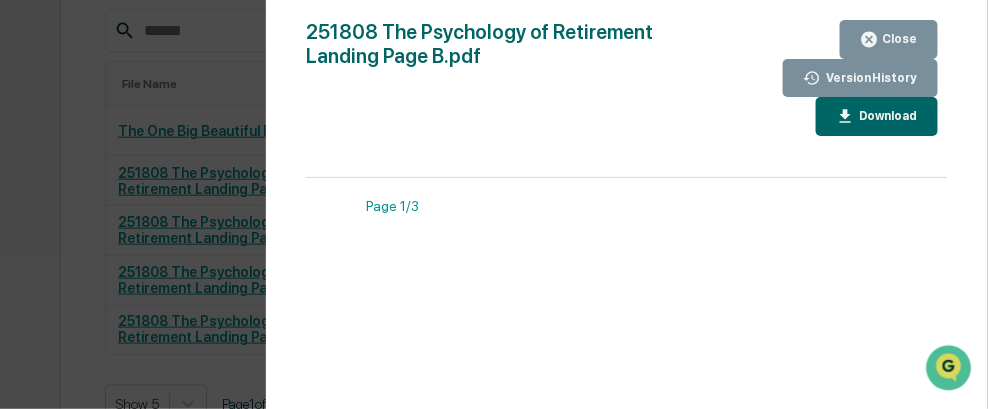 click 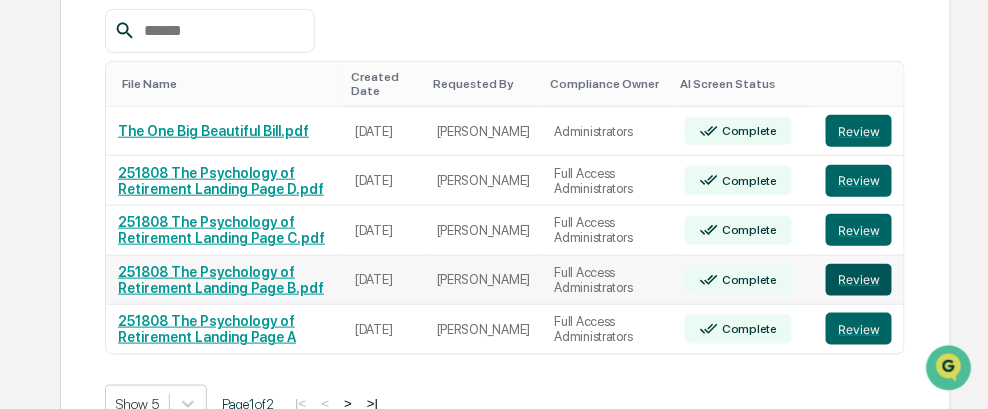 click on "Review" at bounding box center [859, 280] 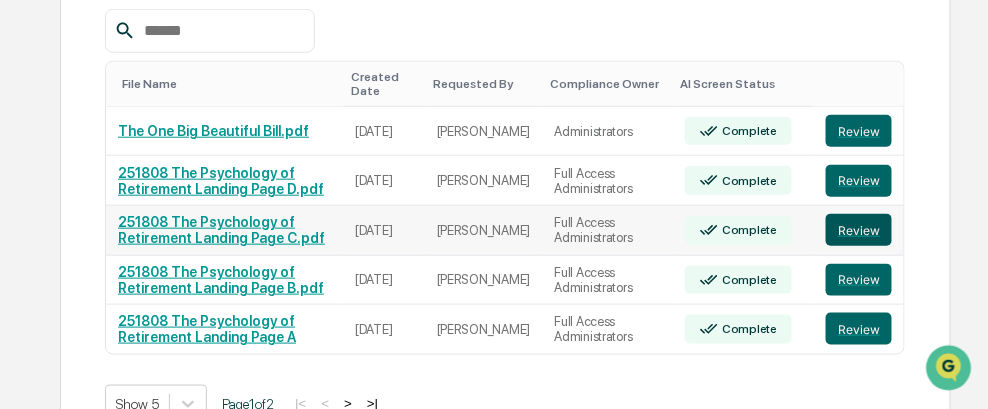 click on "Review" at bounding box center (859, 230) 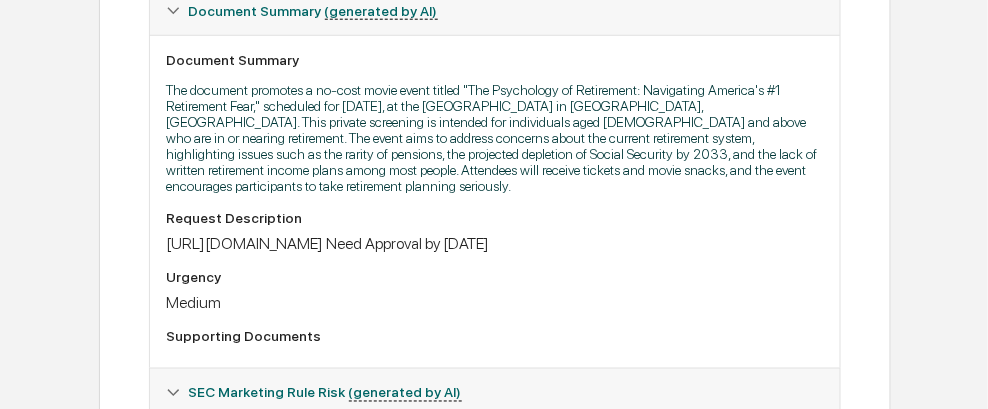 scroll, scrollTop: 500, scrollLeft: 0, axis: vertical 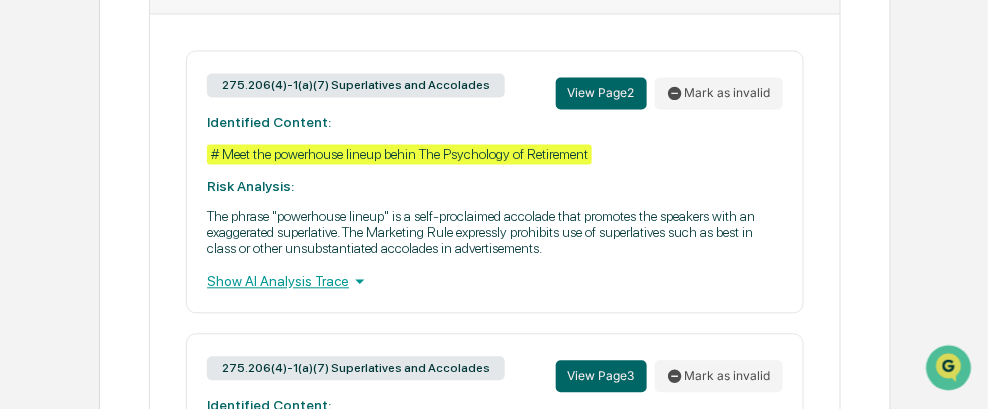 click on "Show AI Analysis Trace" at bounding box center (495, 281) 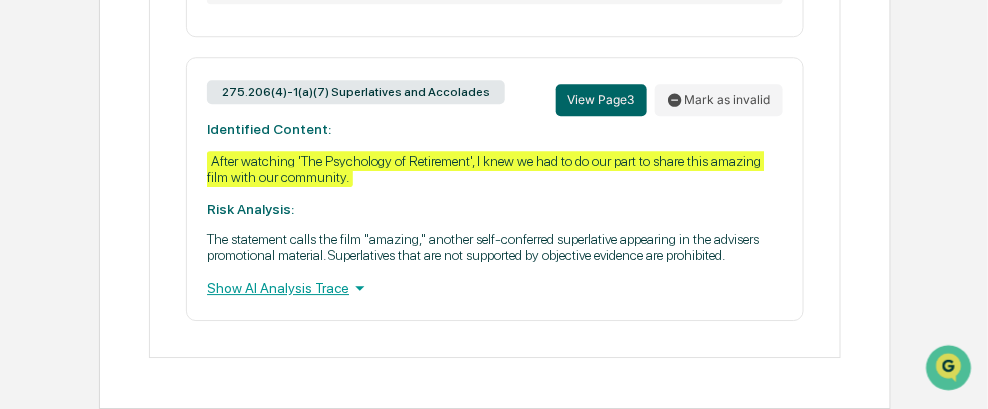 scroll, scrollTop: 1316, scrollLeft: 0, axis: vertical 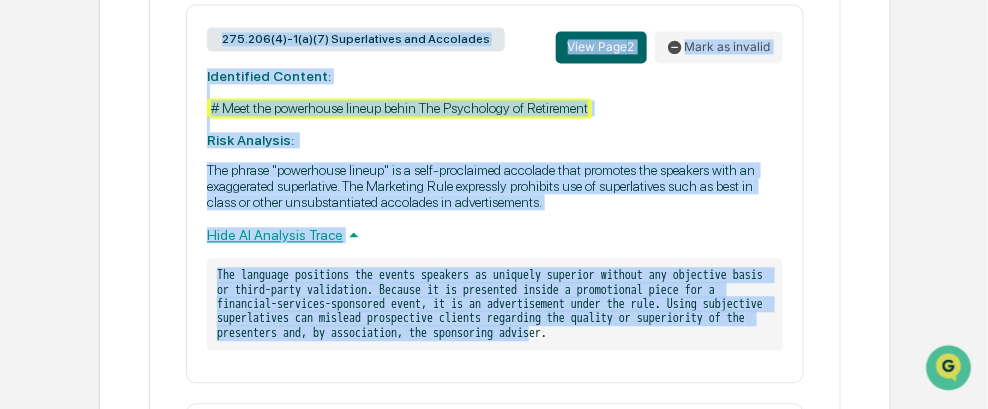 drag, startPoint x: 282, startPoint y: 350, endPoint x: 219, endPoint y: 53, distance: 303.6083 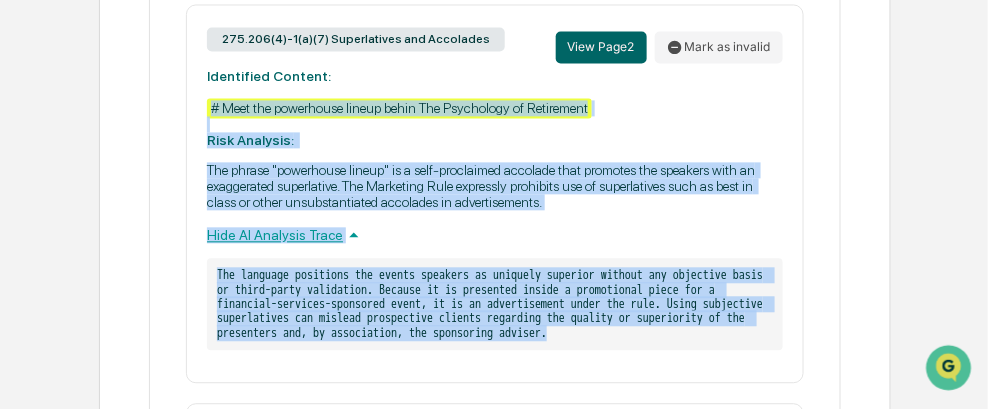 drag, startPoint x: 342, startPoint y: 362, endPoint x: 199, endPoint y: 122, distance: 279.3725 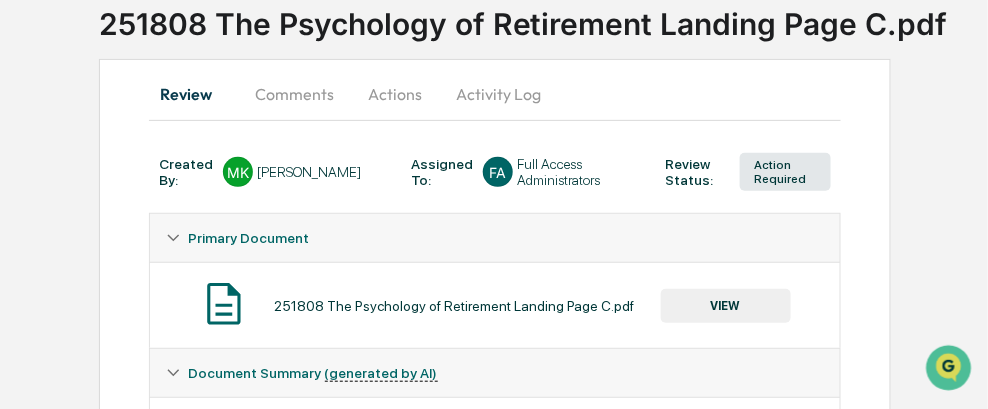 scroll, scrollTop: 132, scrollLeft: 0, axis: vertical 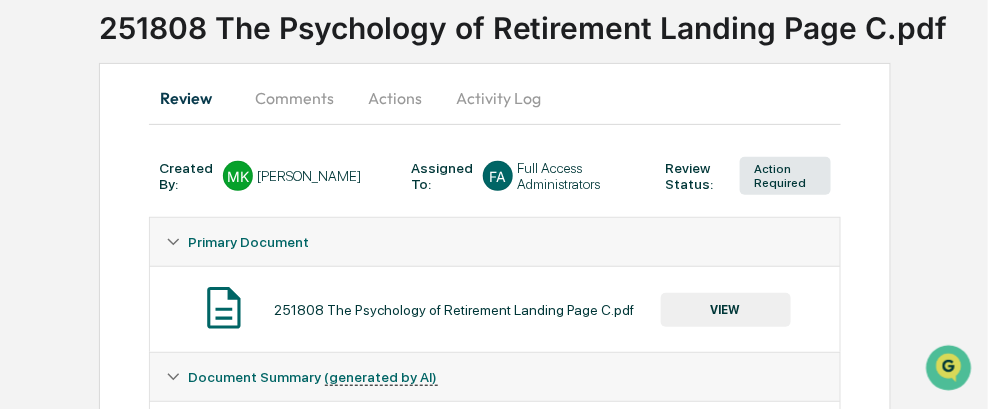 click on "Comments" at bounding box center [294, 98] 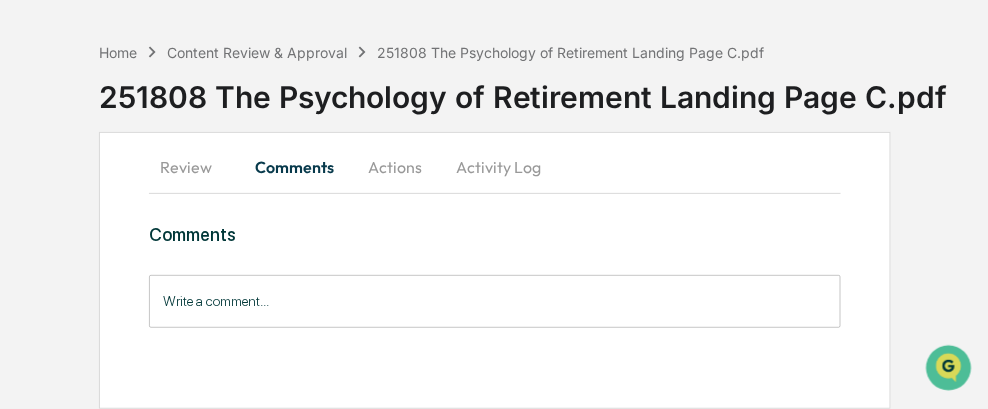 scroll, scrollTop: 61, scrollLeft: 0, axis: vertical 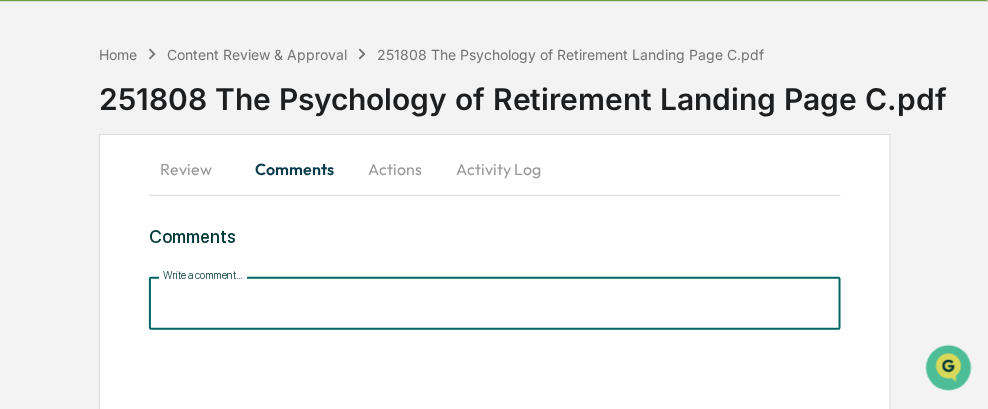 drag, startPoint x: 205, startPoint y: 295, endPoint x: 186, endPoint y: 294, distance: 19.026299 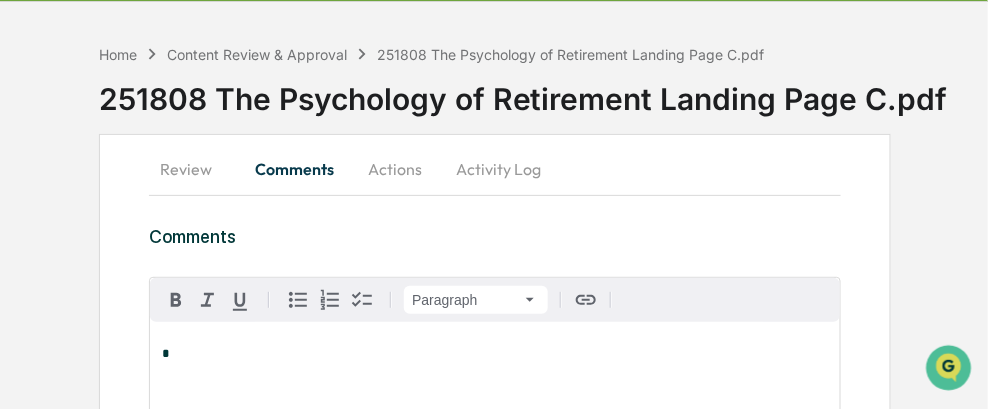 type 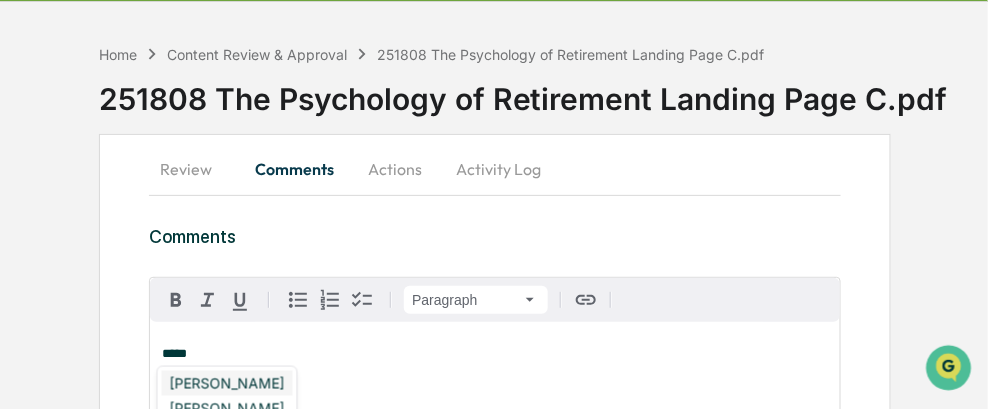 click on "[PERSON_NAME]" at bounding box center [227, 383] 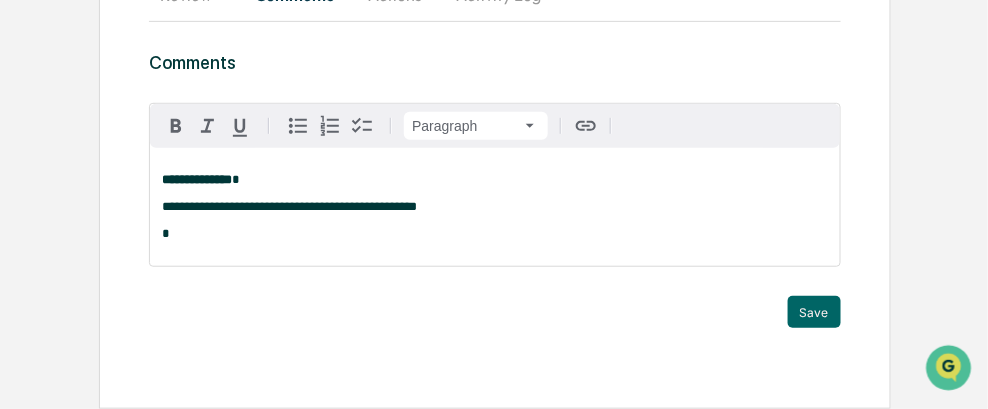 scroll, scrollTop: 236, scrollLeft: 0, axis: vertical 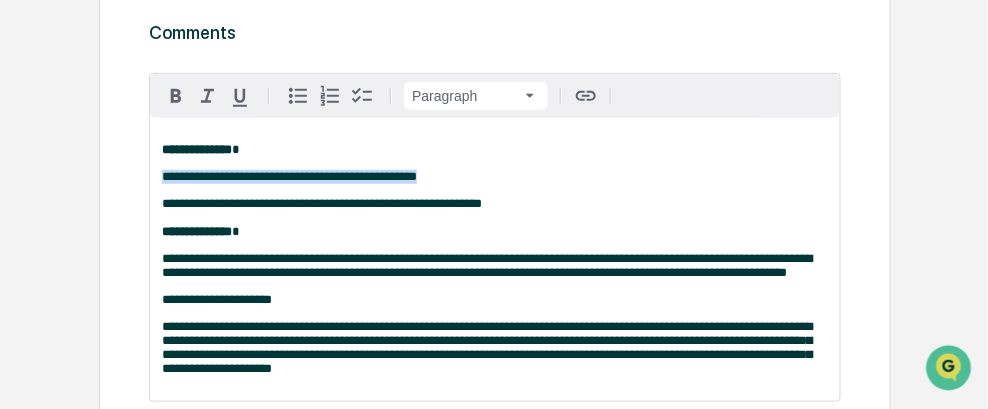 drag, startPoint x: 436, startPoint y: 175, endPoint x: 148, endPoint y: 184, distance: 288.1406 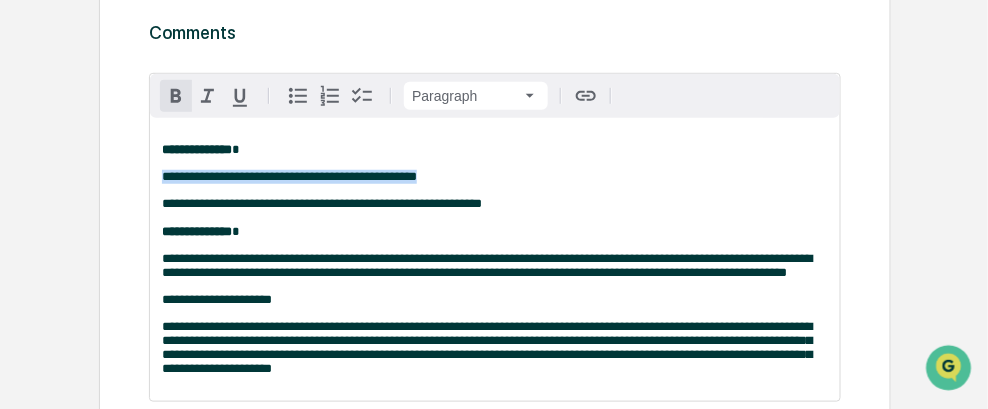 drag, startPoint x: 219, startPoint y: 179, endPoint x: 180, endPoint y: 91, distance: 96.25487 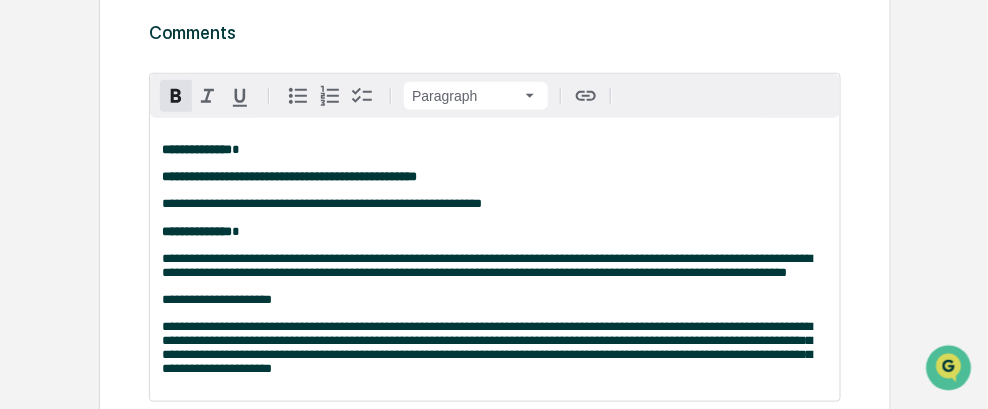 click on "**********" at bounding box center [495, 177] 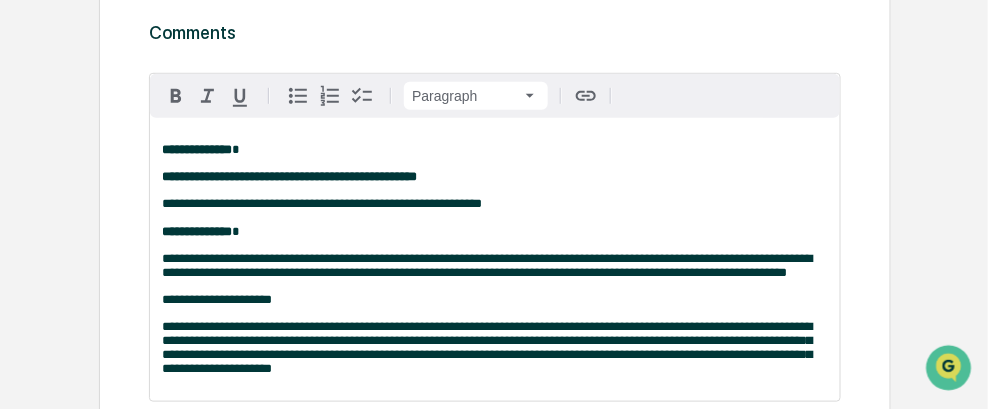 click on "**********" at bounding box center (322, 203) 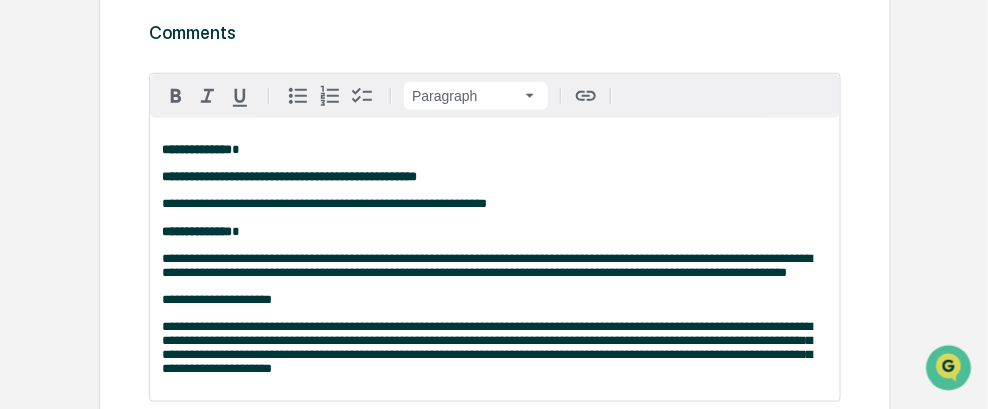 click on "**********" at bounding box center (495, 177) 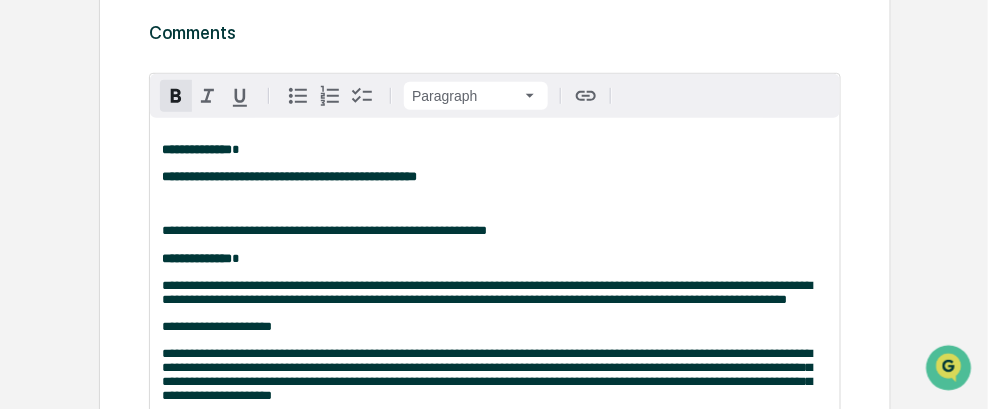 click on "**********" at bounding box center [289, 176] 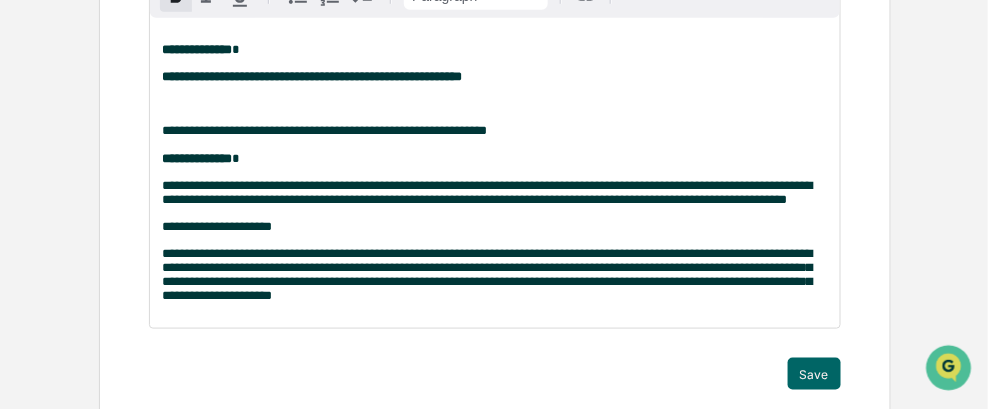 scroll, scrollTop: 460, scrollLeft: 0, axis: vertical 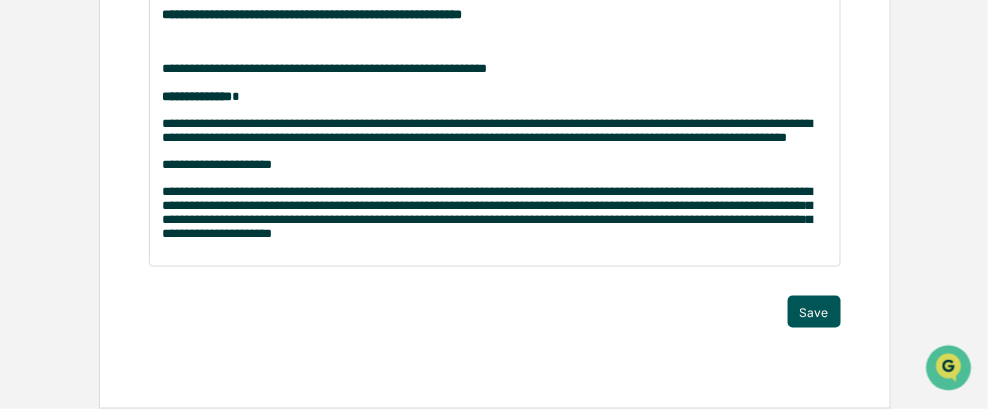 click on "Save" at bounding box center (814, 312) 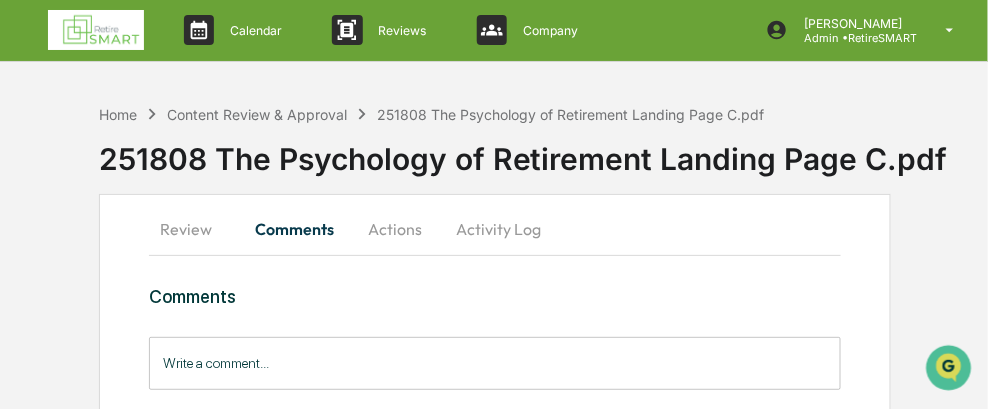 scroll, scrollTop: 0, scrollLeft: 0, axis: both 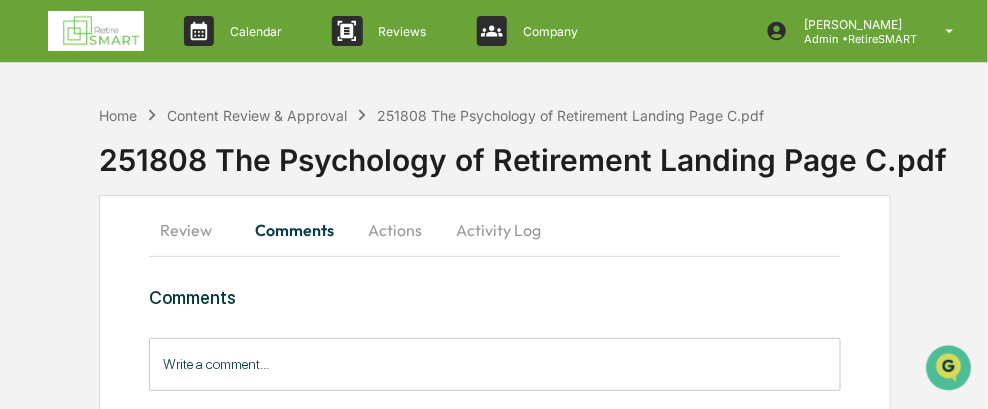 click on "Review" at bounding box center [194, 230] 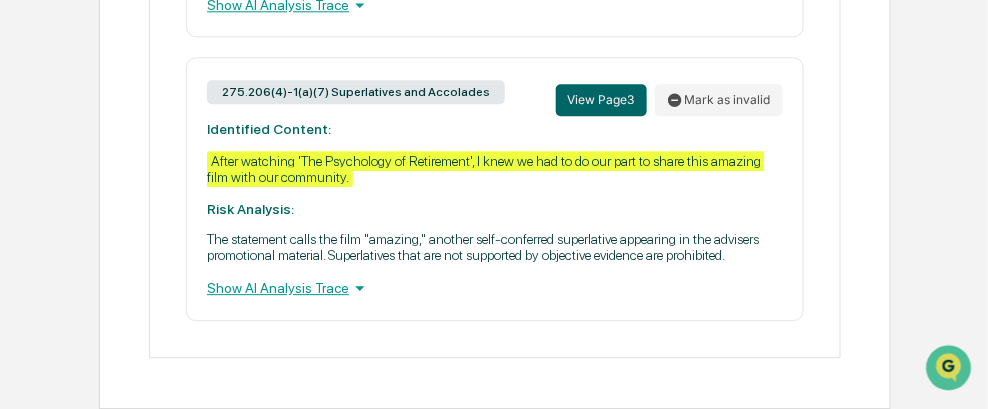 scroll, scrollTop: 1186, scrollLeft: 0, axis: vertical 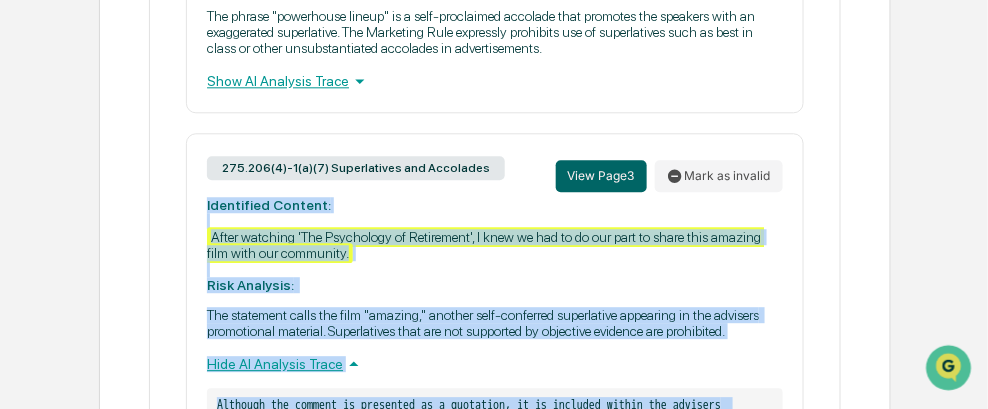 drag, startPoint x: 308, startPoint y: 289, endPoint x: 201, endPoint y: 220, distance: 127.3185 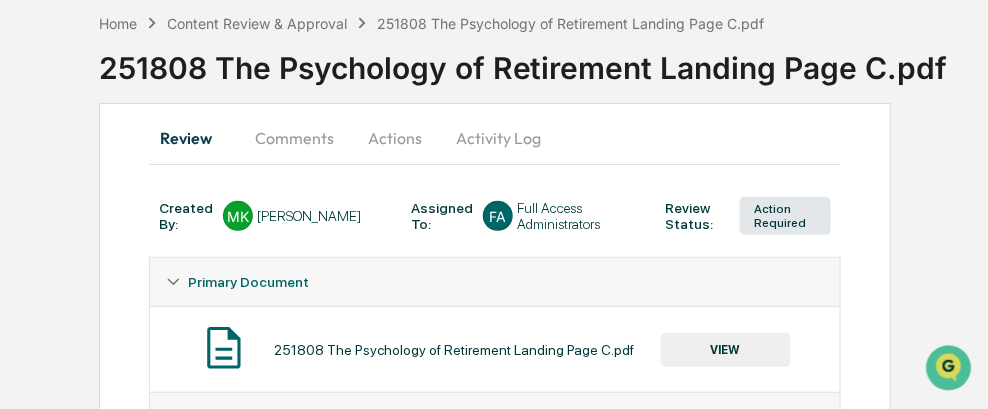 scroll, scrollTop: 86, scrollLeft: 0, axis: vertical 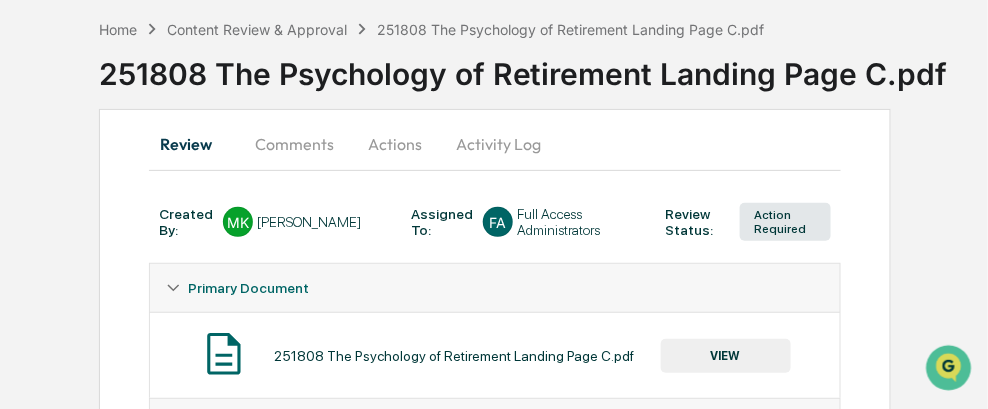 click on "Comments" at bounding box center [294, 144] 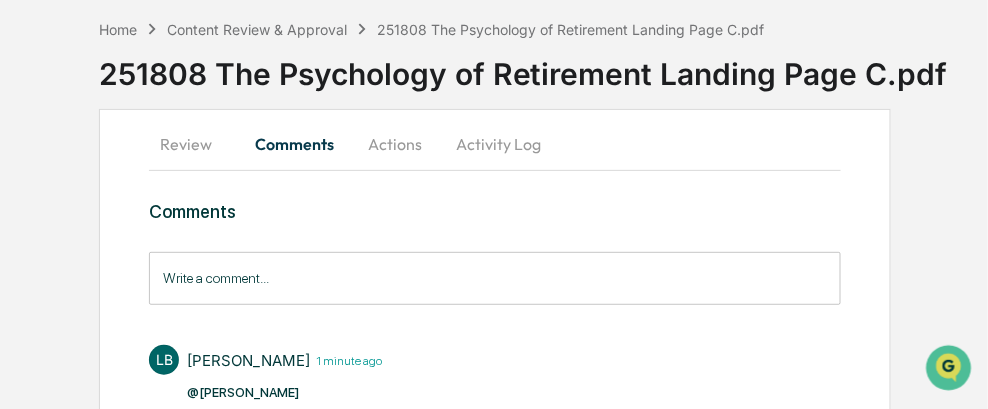click on "Write a comment..." at bounding box center (495, 278) 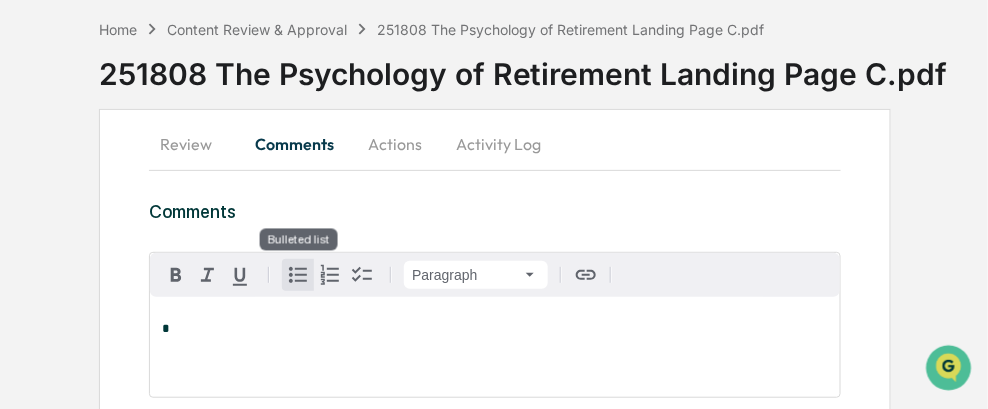 type 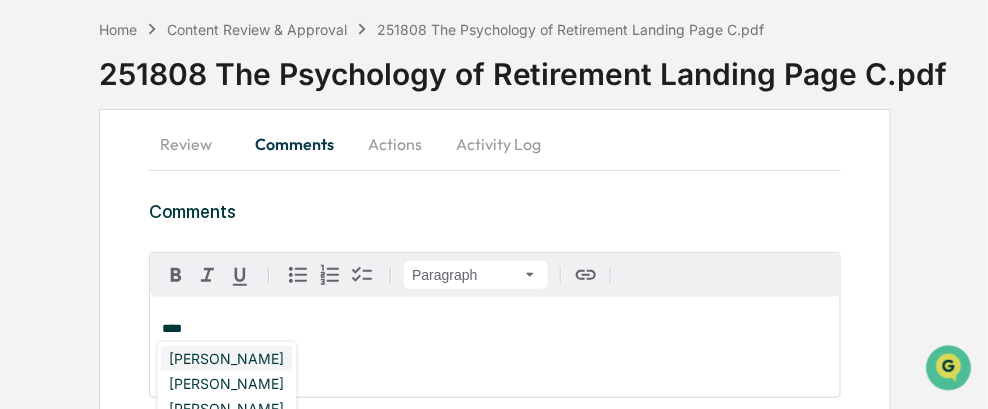 click on "[PERSON_NAME]" at bounding box center (227, 358) 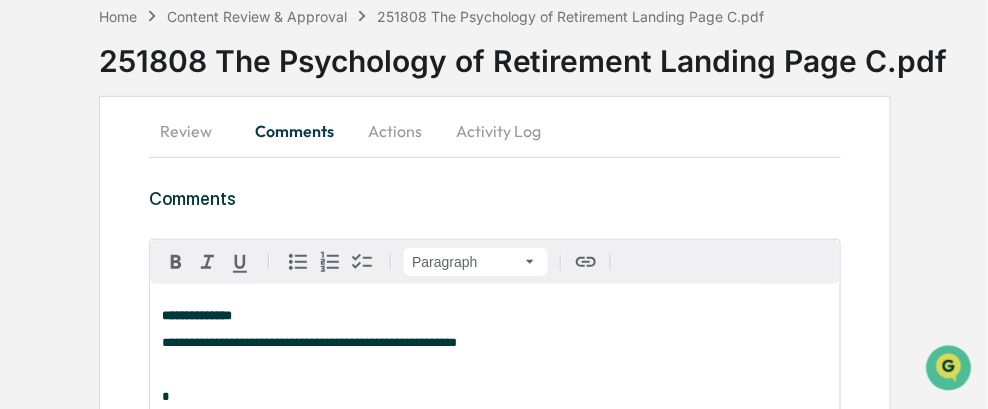 scroll, scrollTop: 127, scrollLeft: 0, axis: vertical 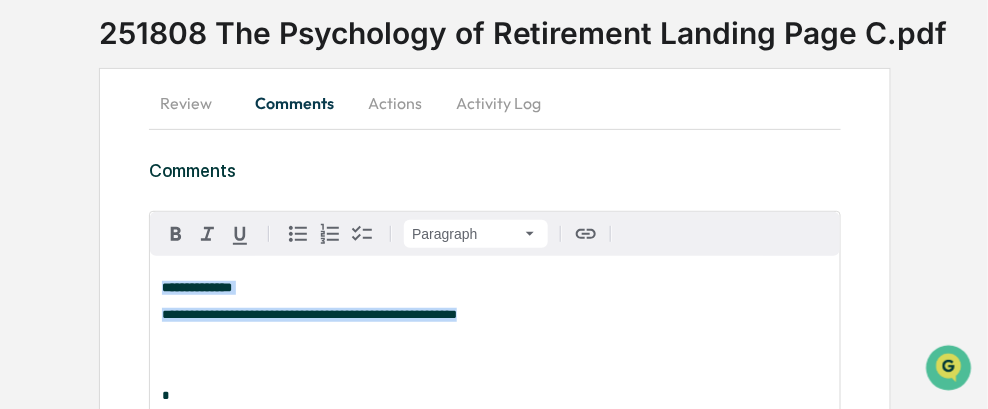 drag, startPoint x: 511, startPoint y: 317, endPoint x: 149, endPoint y: 294, distance: 362.72992 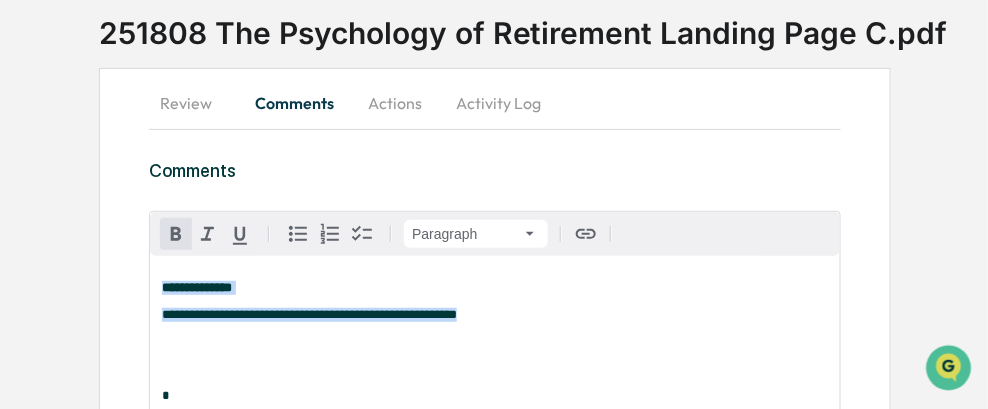 click 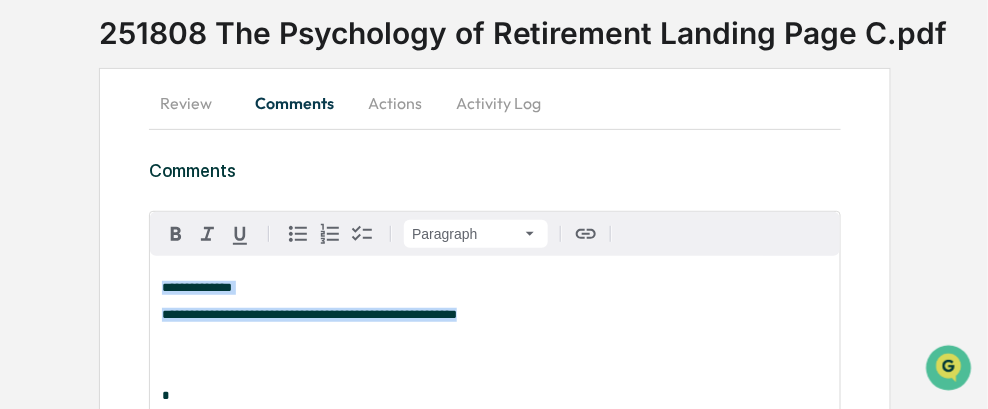 click on "**********" at bounding box center [495, 342] 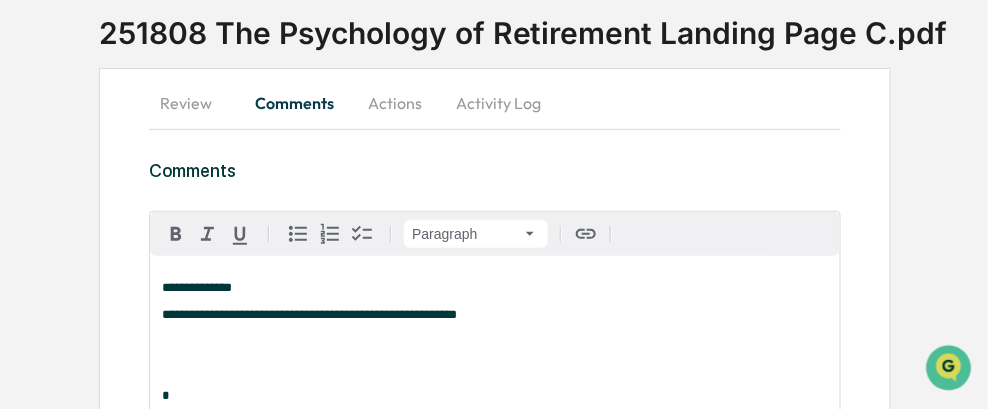 click on "**********" at bounding box center [495, 342] 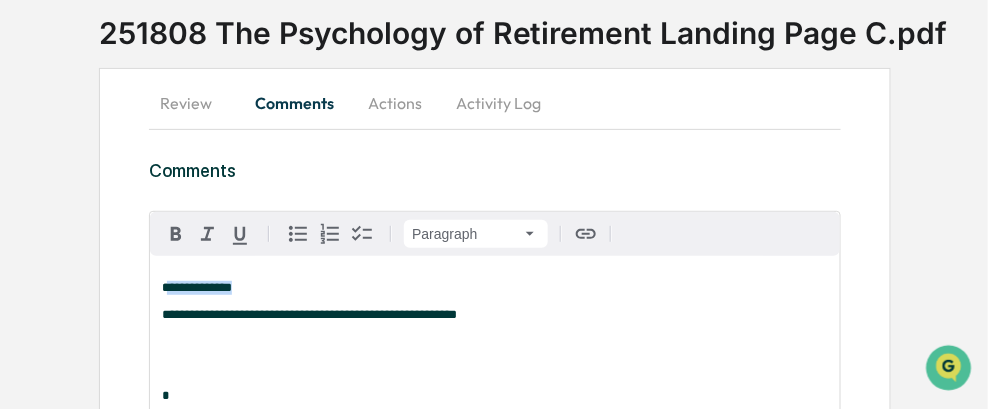 drag, startPoint x: 254, startPoint y: 286, endPoint x: 174, endPoint y: 282, distance: 80.09994 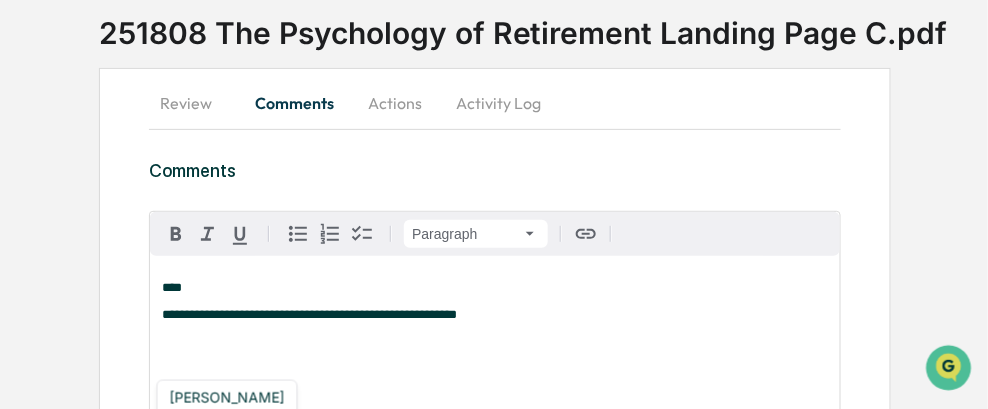click on "[PERSON_NAME]" at bounding box center [227, 397] 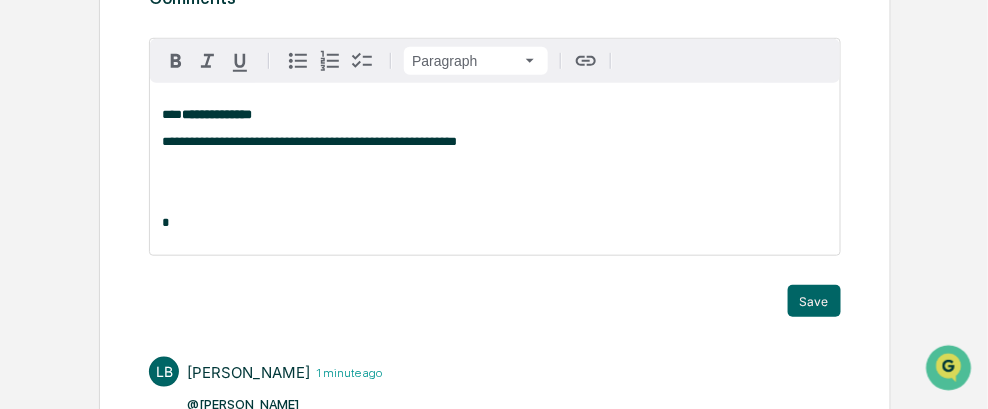 scroll, scrollTop: 327, scrollLeft: 0, axis: vertical 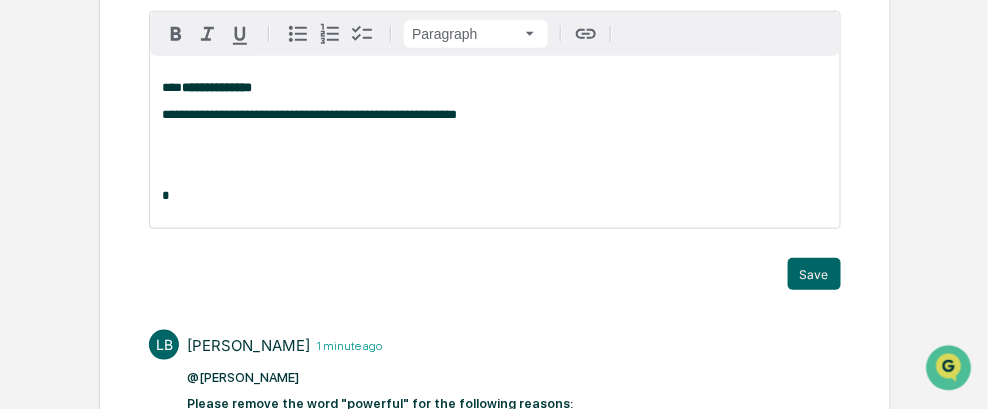 click on "**********" at bounding box center (495, 142) 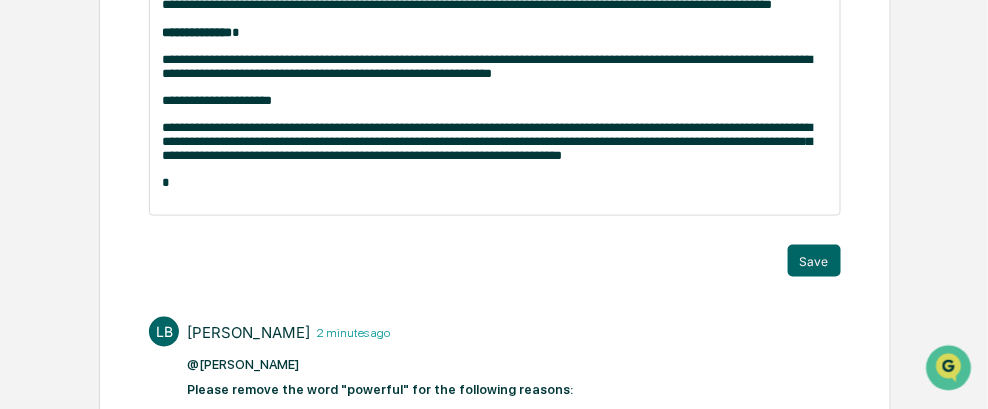scroll, scrollTop: 527, scrollLeft: 0, axis: vertical 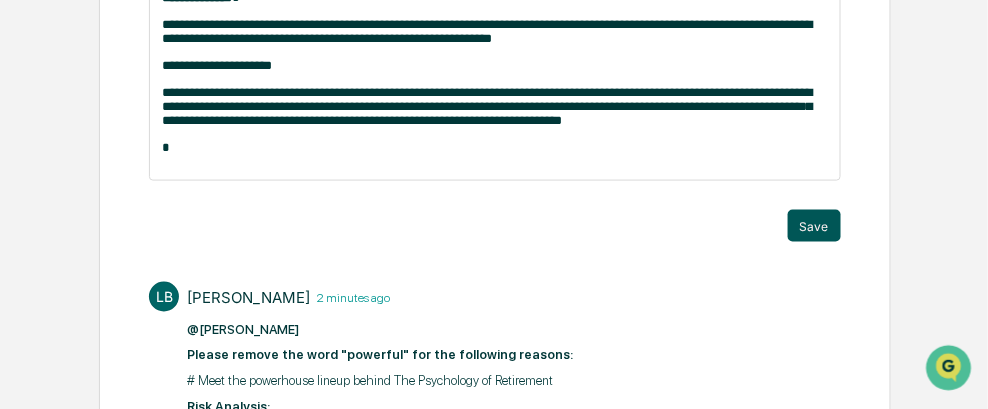 click on "Save" at bounding box center (814, 226) 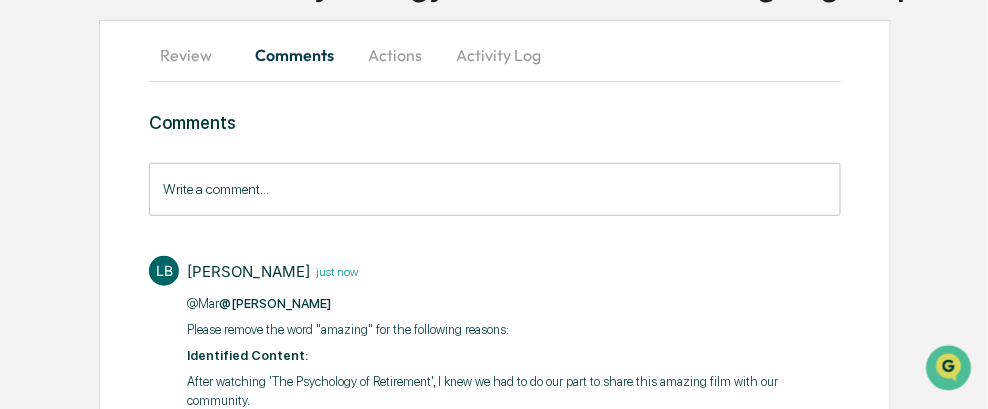 scroll, scrollTop: 127, scrollLeft: 0, axis: vertical 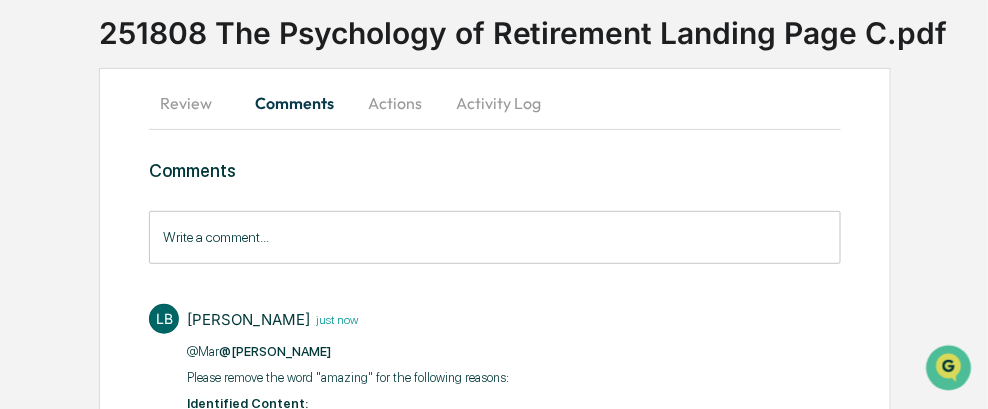 click on "Actions" at bounding box center (395, 103) 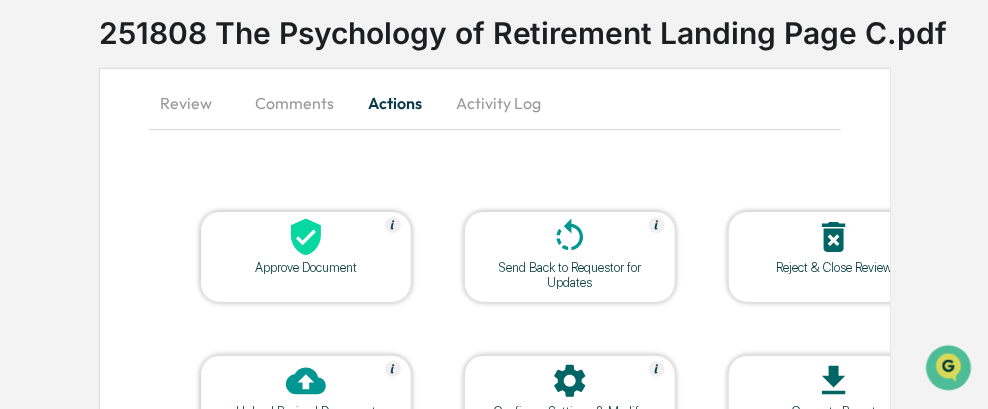 click 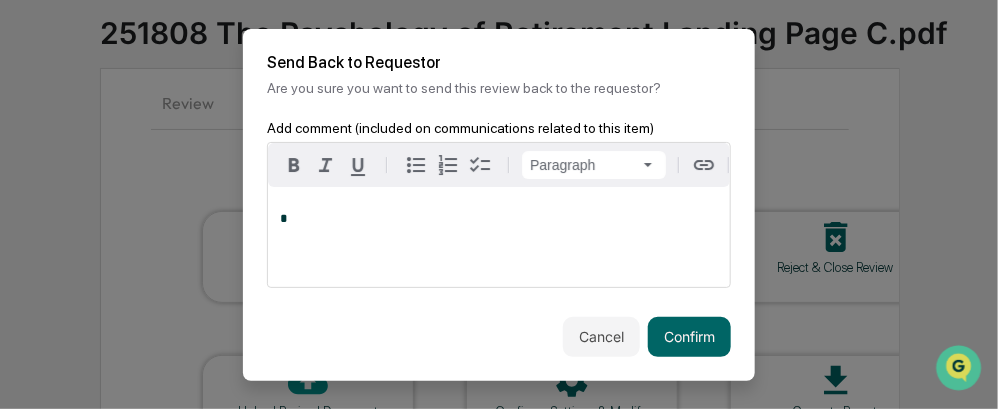 type 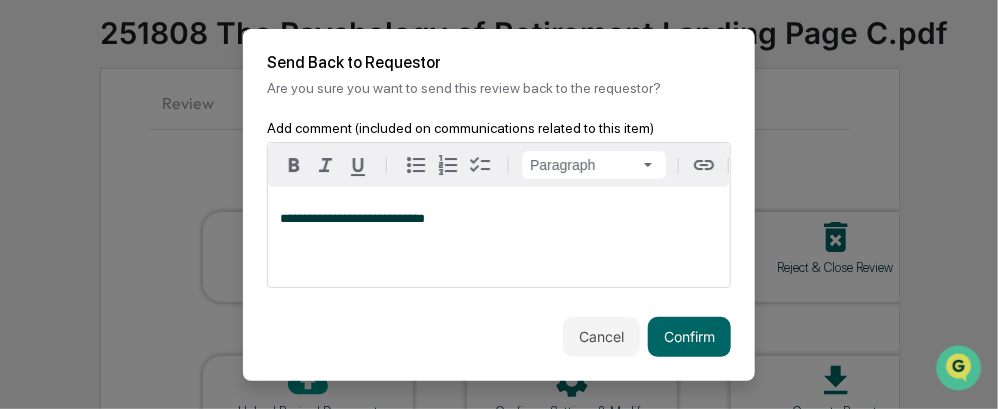 drag, startPoint x: 450, startPoint y: 220, endPoint x: 464, endPoint y: 222, distance: 14.142136 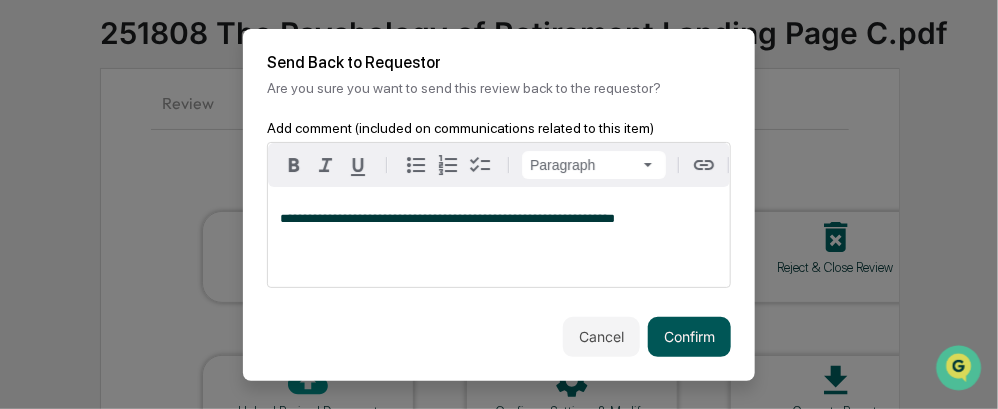 click on "Confirm" at bounding box center [689, 337] 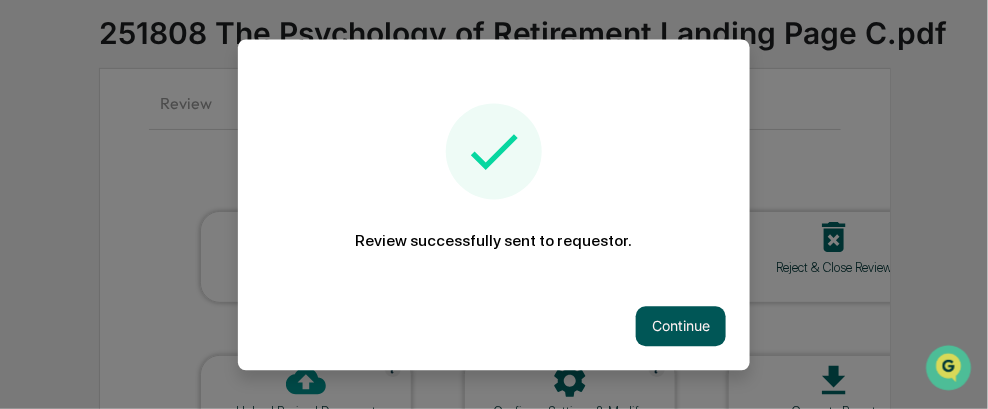 click on "Continue" at bounding box center (681, 326) 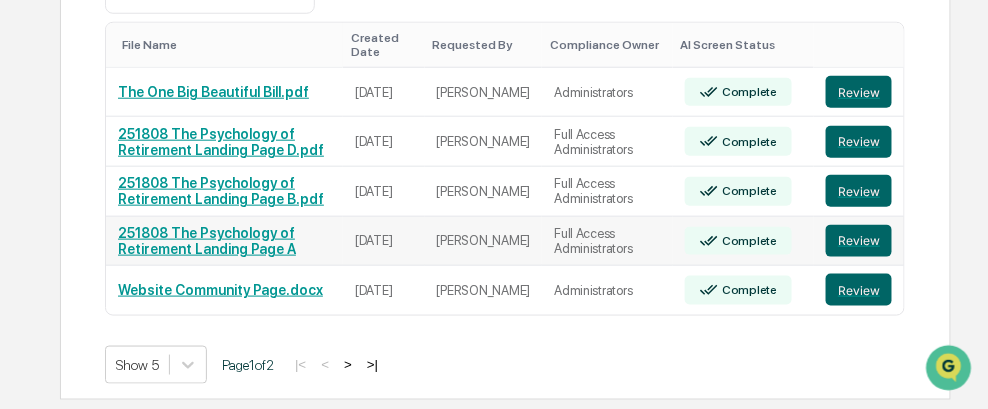 scroll, scrollTop: 433, scrollLeft: 0, axis: vertical 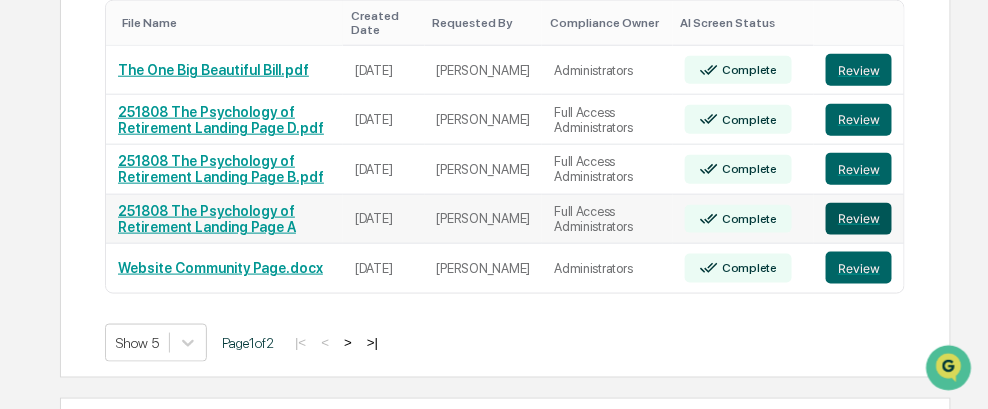 click on "Review" at bounding box center (859, 219) 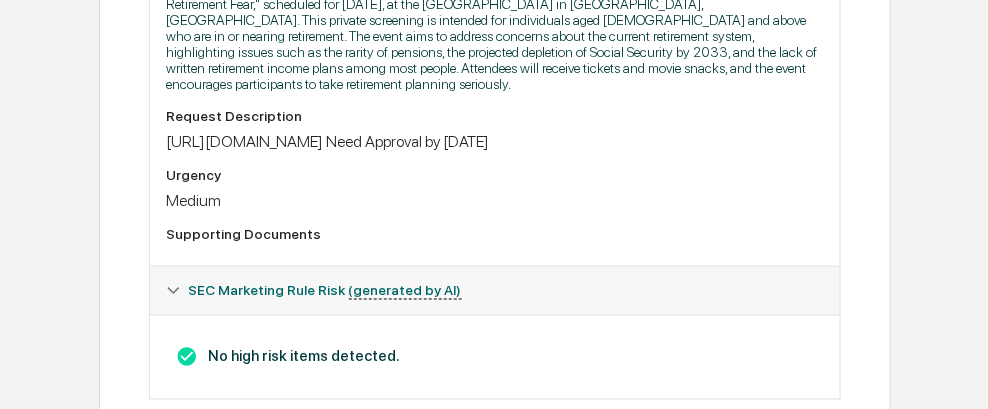 scroll, scrollTop: 0, scrollLeft: 0, axis: both 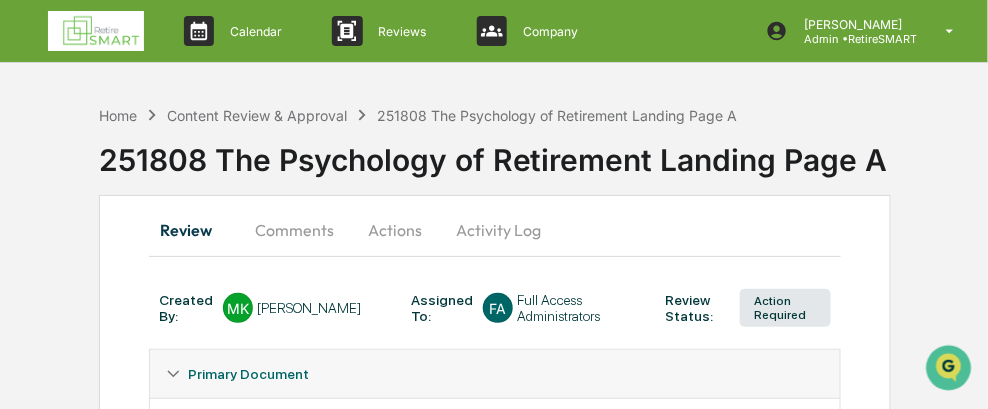 click on "Actions" at bounding box center [395, 230] 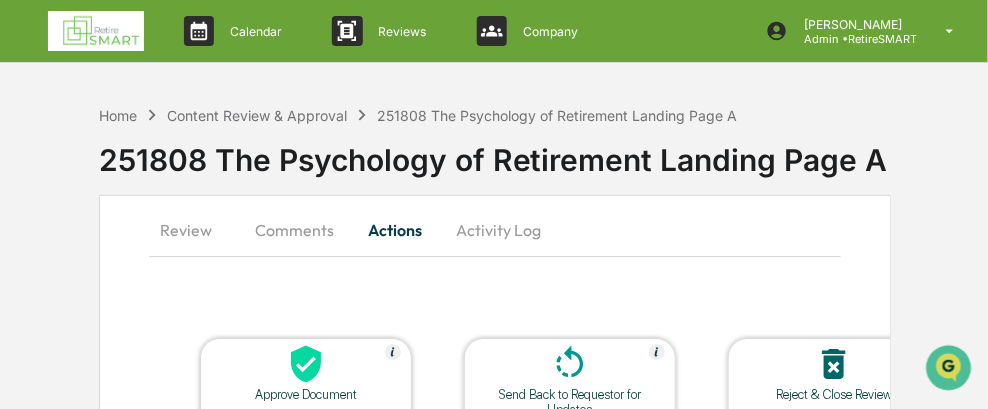 click at bounding box center (306, 365) 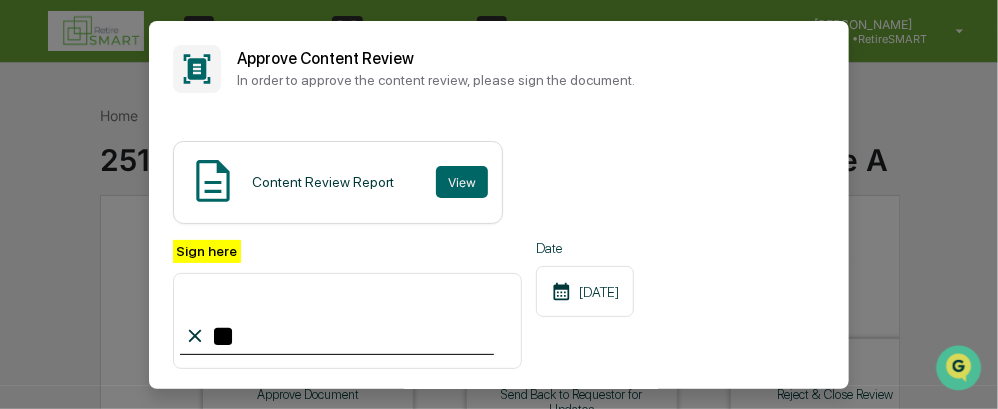 type on "*" 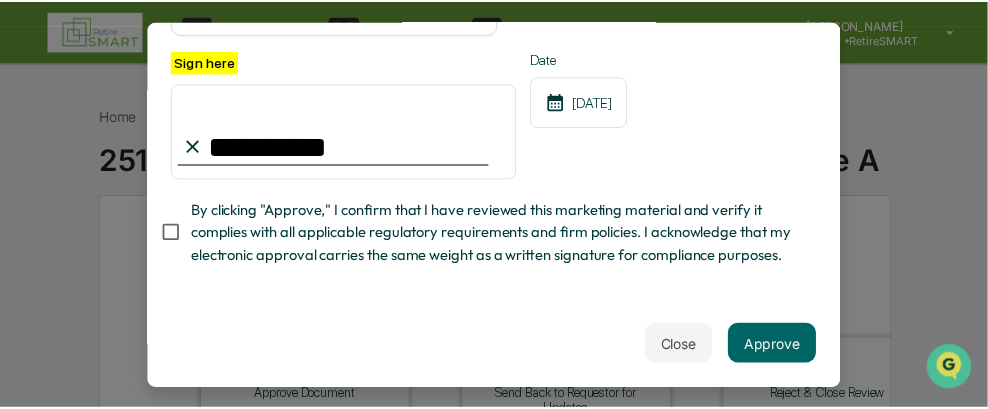 scroll, scrollTop: 217, scrollLeft: 0, axis: vertical 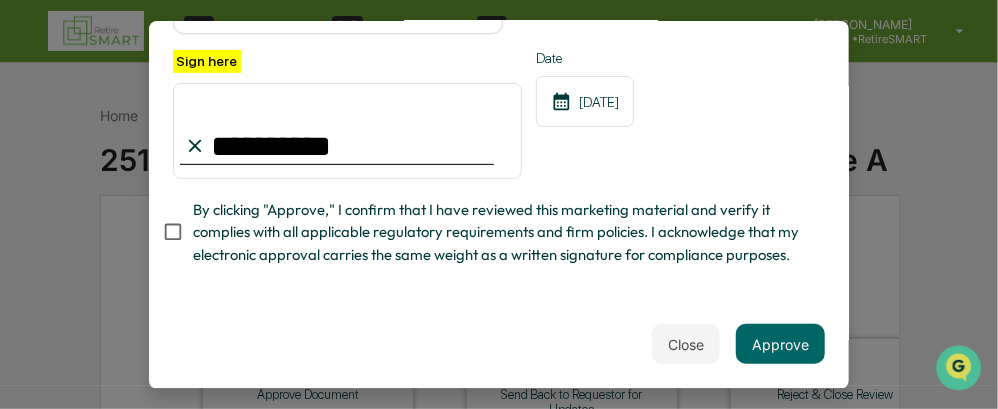 type on "**********" 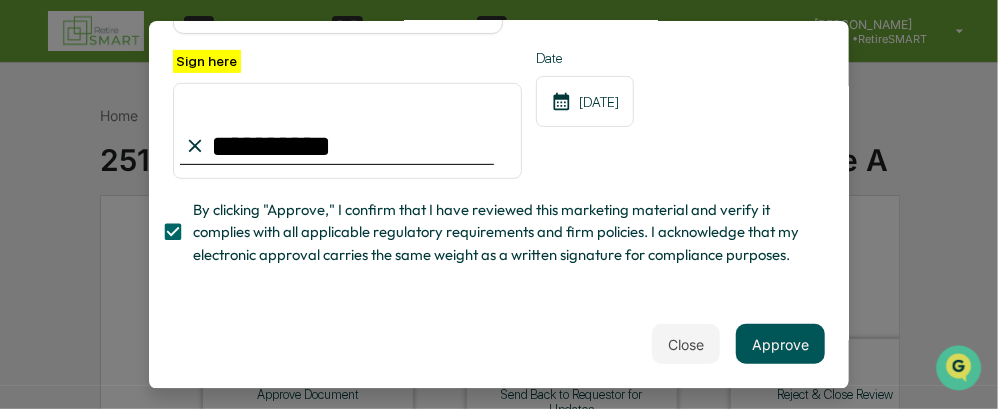 click on "Approve" at bounding box center [780, 344] 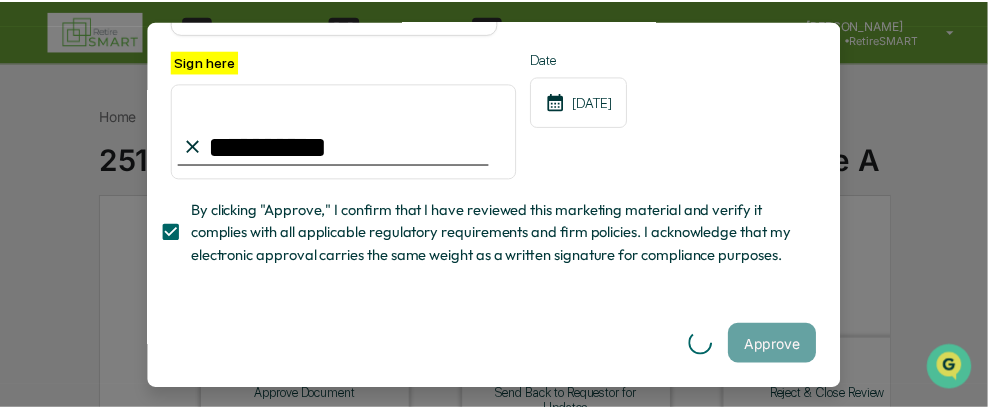 scroll, scrollTop: 0, scrollLeft: 0, axis: both 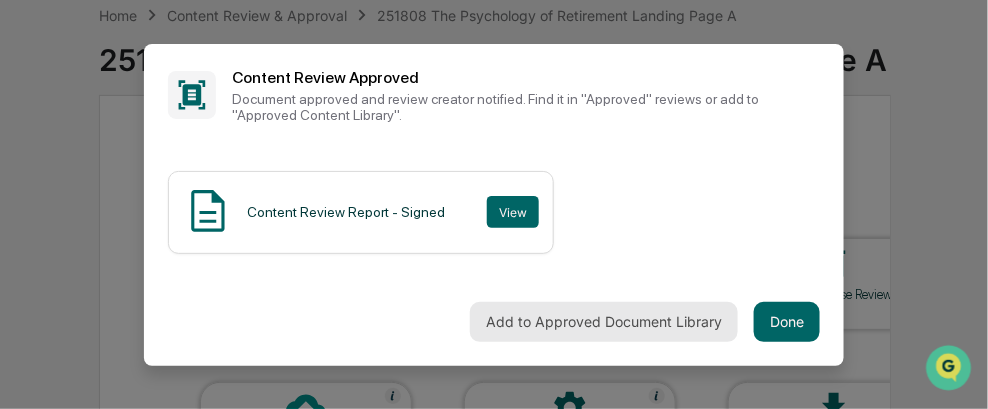 click on "Add to Approved Document Library" at bounding box center (604, 322) 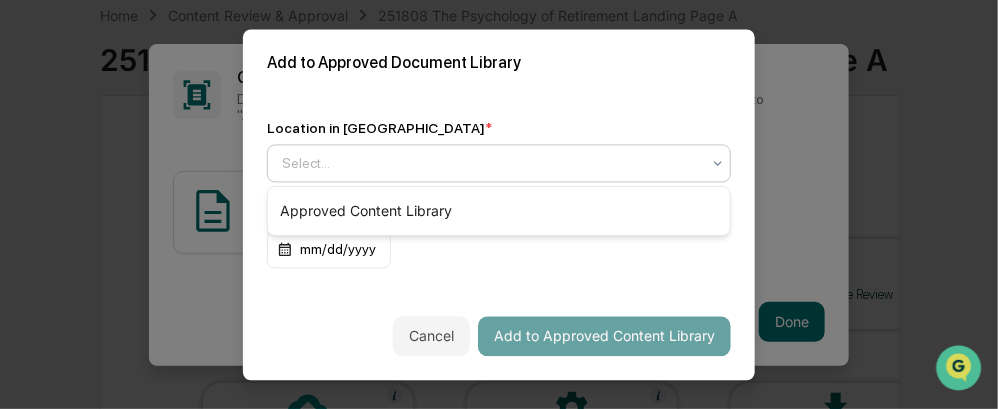click at bounding box center (491, 163) 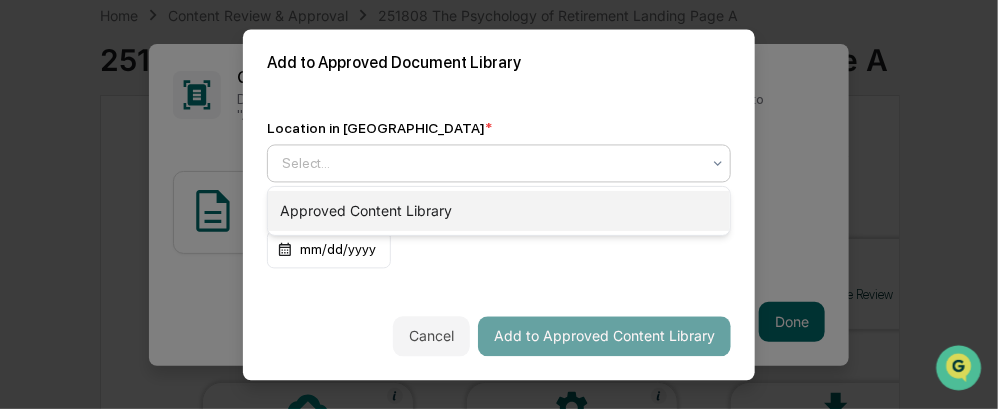 click on "Approved Content Library" at bounding box center [499, 211] 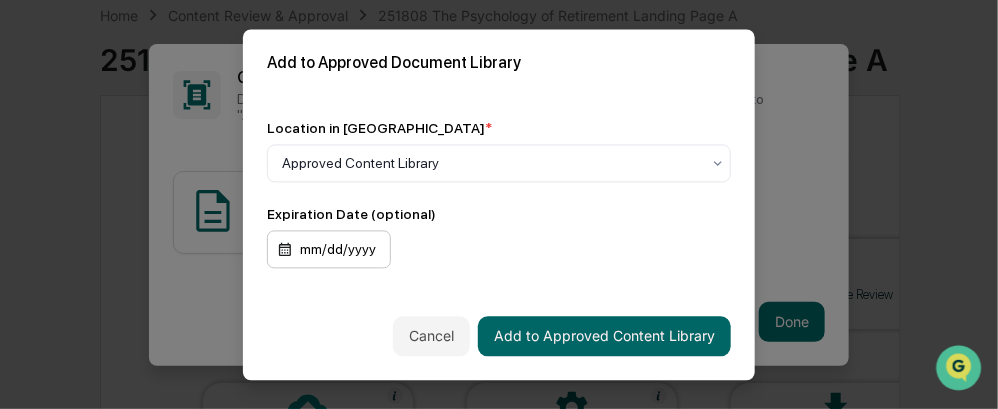 click on "mm/dd/yyyy" at bounding box center (329, 249) 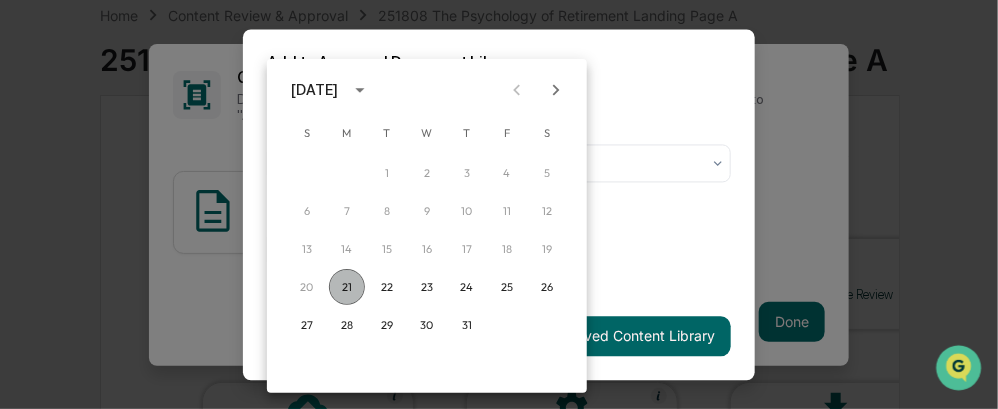 click on "21" at bounding box center (347, 287) 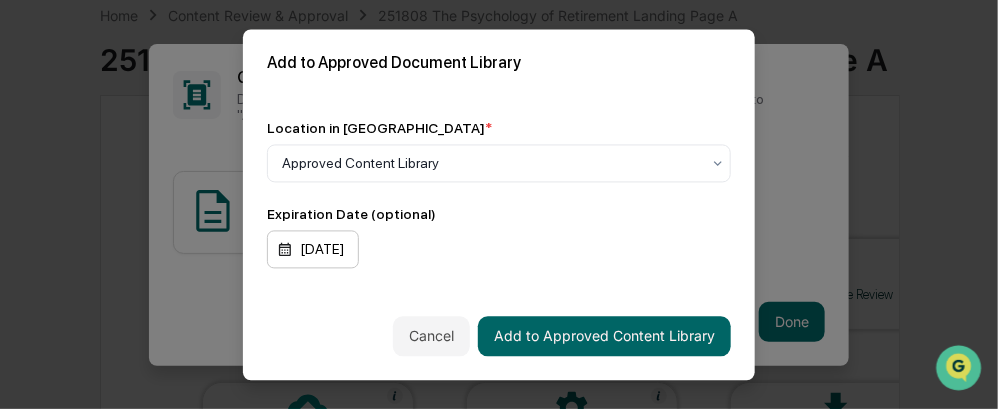 click on "07/21/2025" at bounding box center [313, 249] 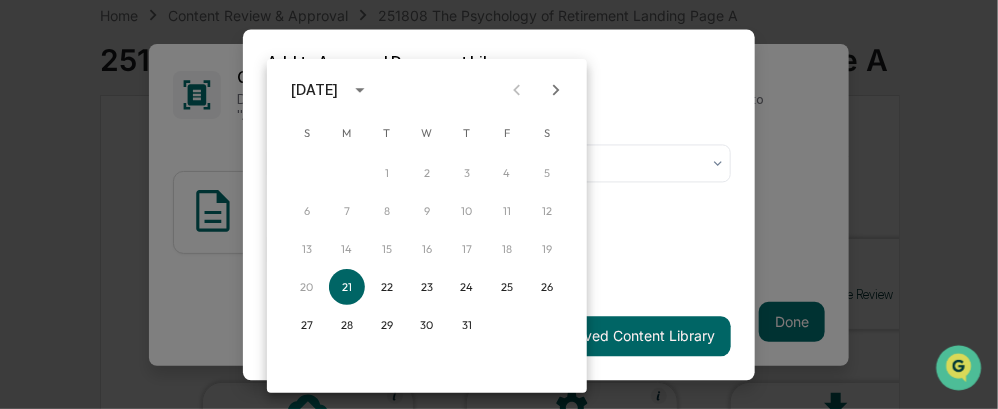click on "July 2025" at bounding box center [314, 90] 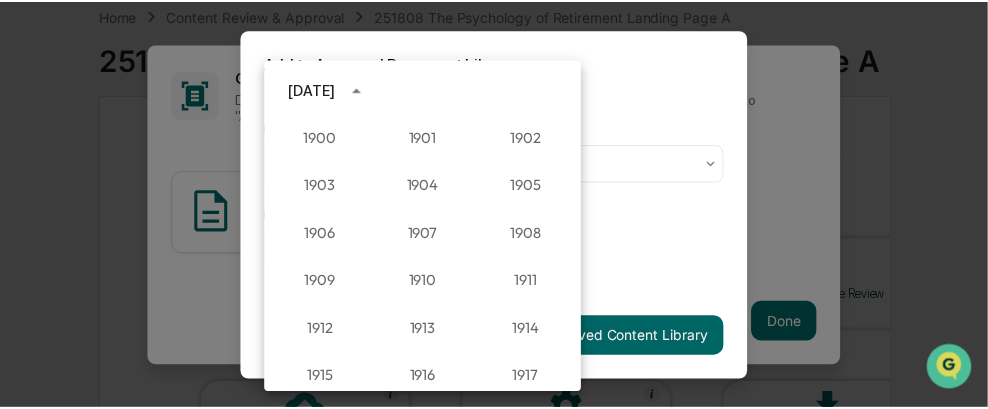 scroll, scrollTop: 1851, scrollLeft: 0, axis: vertical 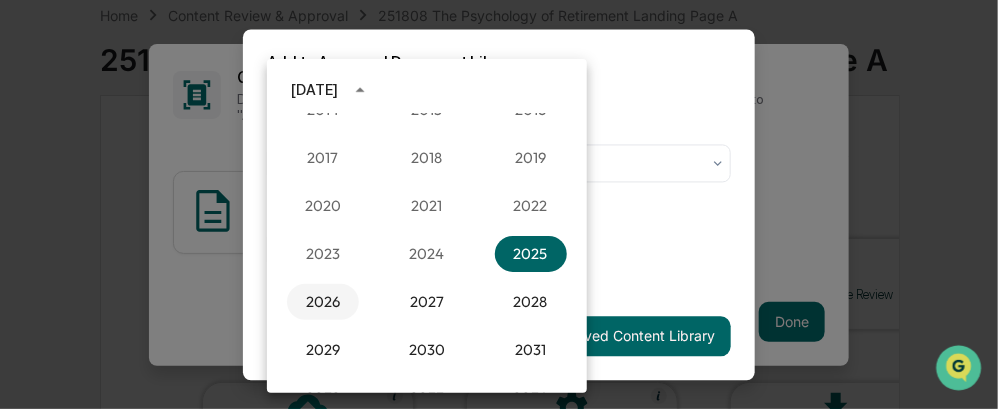 click on "2026" at bounding box center [323, 302] 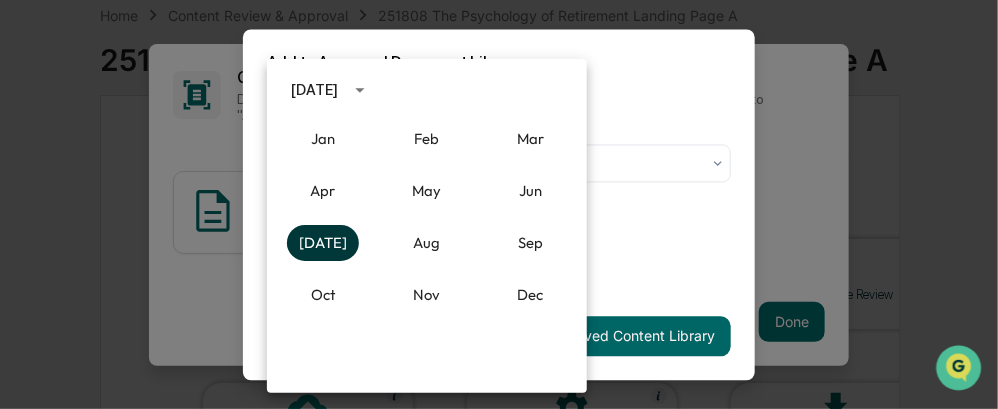 click on "Jul" at bounding box center (323, 243) 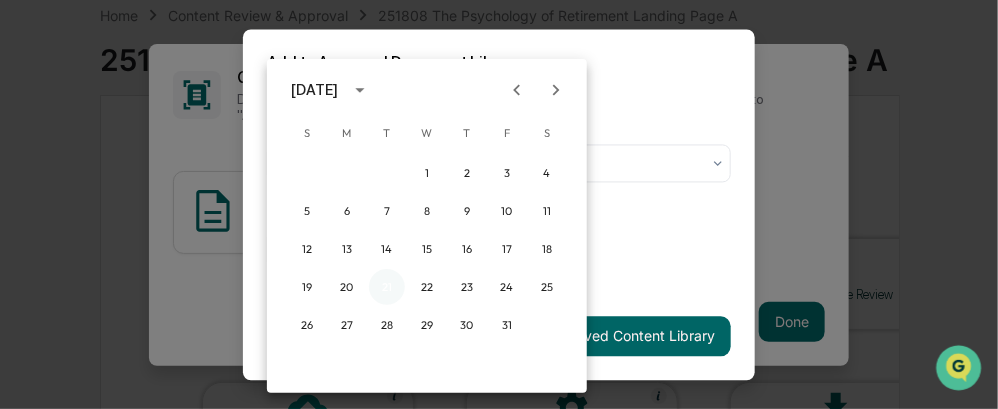 click on "21" at bounding box center [387, 287] 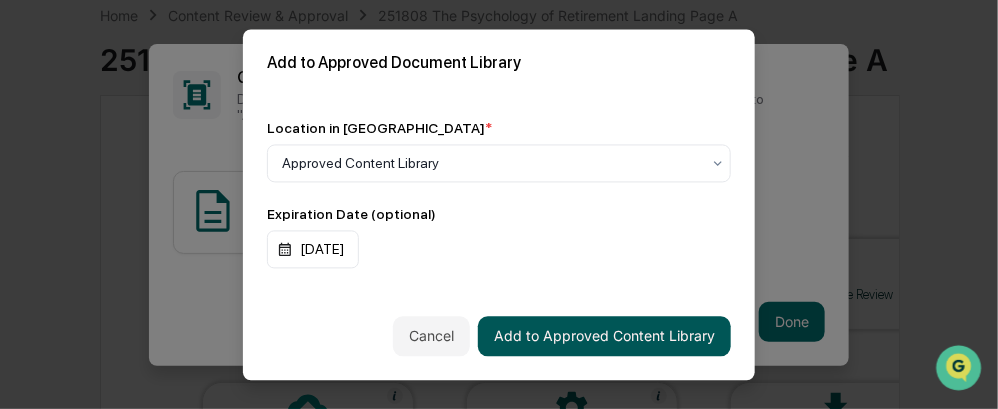 click on "Add to Approved Content Library" at bounding box center (604, 336) 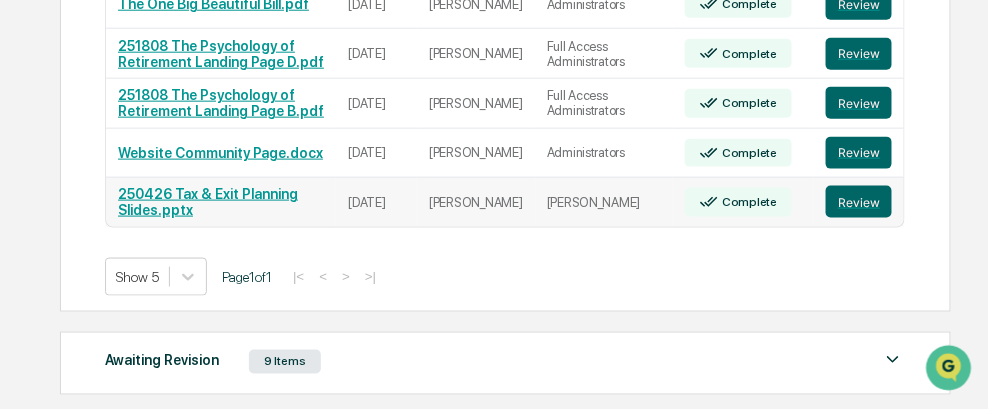 scroll, scrollTop: 400, scrollLeft: 0, axis: vertical 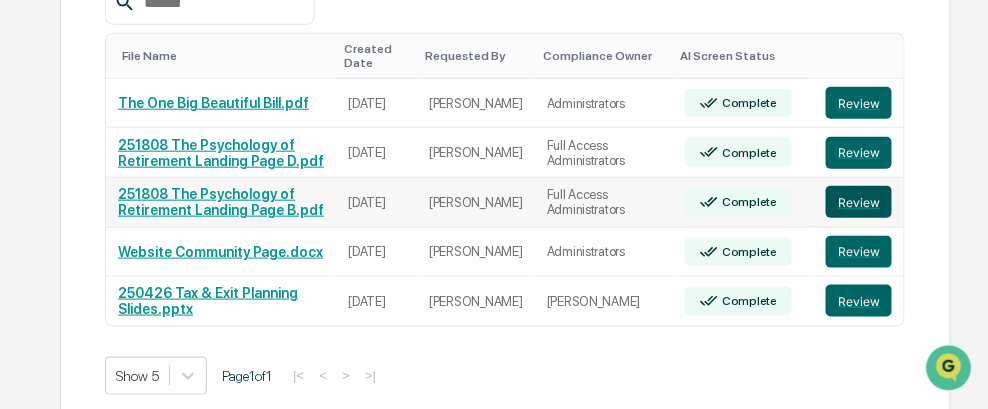 click on "Review" at bounding box center [859, 202] 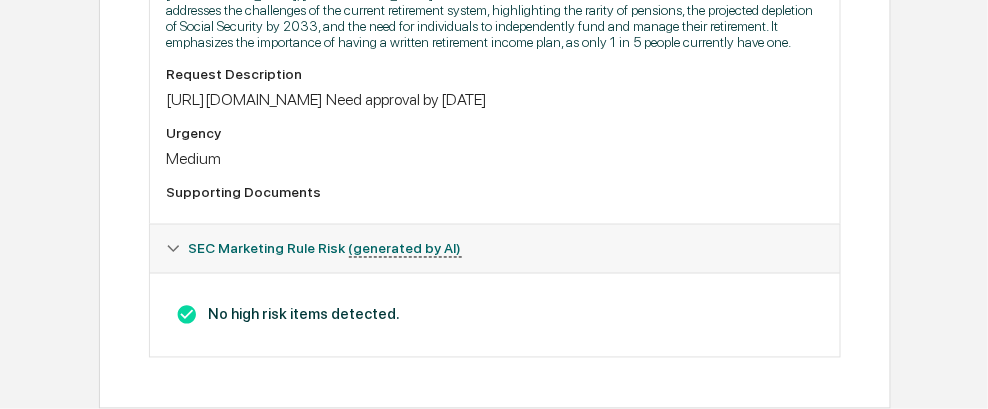 scroll, scrollTop: 0, scrollLeft: 0, axis: both 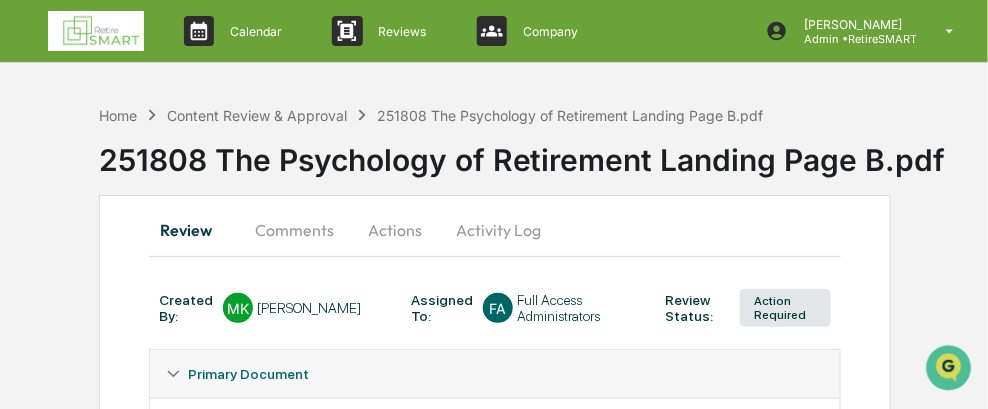 click on "Actions" at bounding box center [395, 230] 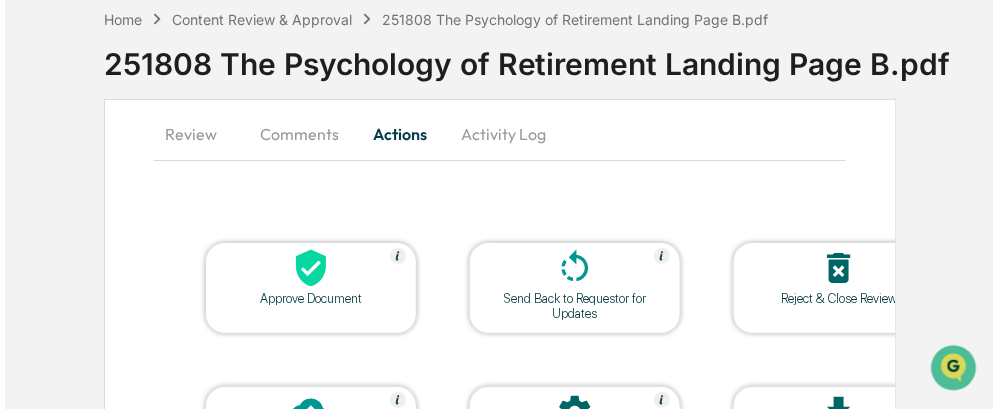 scroll, scrollTop: 200, scrollLeft: 0, axis: vertical 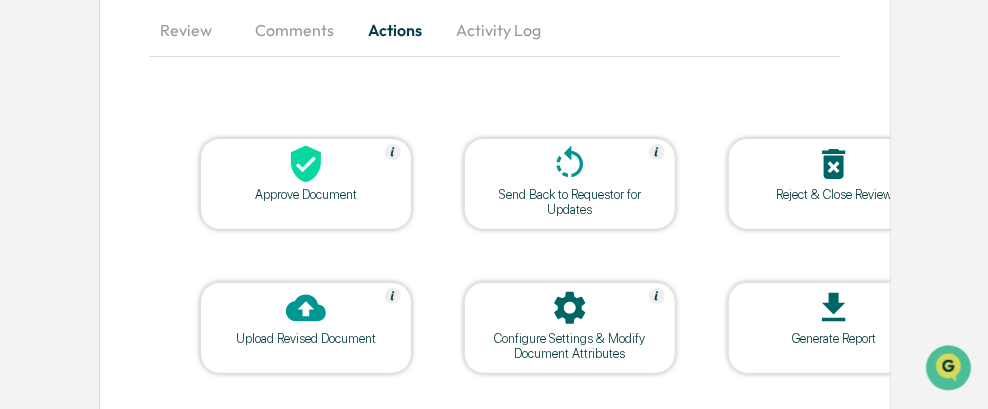 click at bounding box center [306, 165] 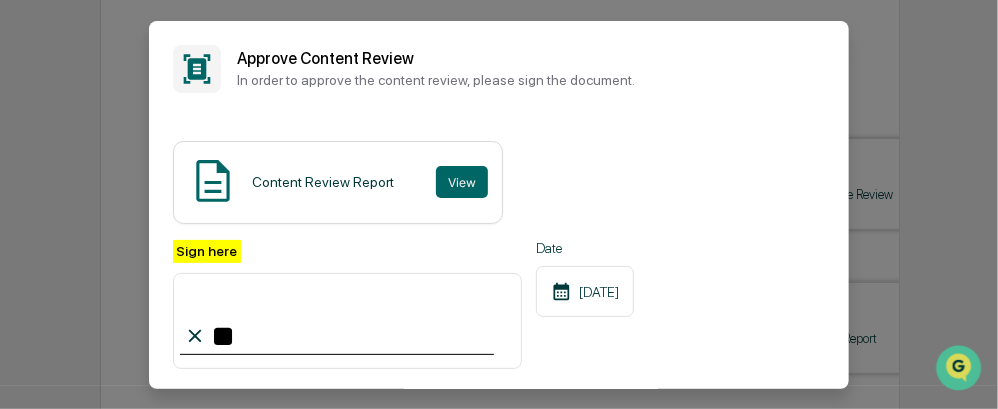 type on "*" 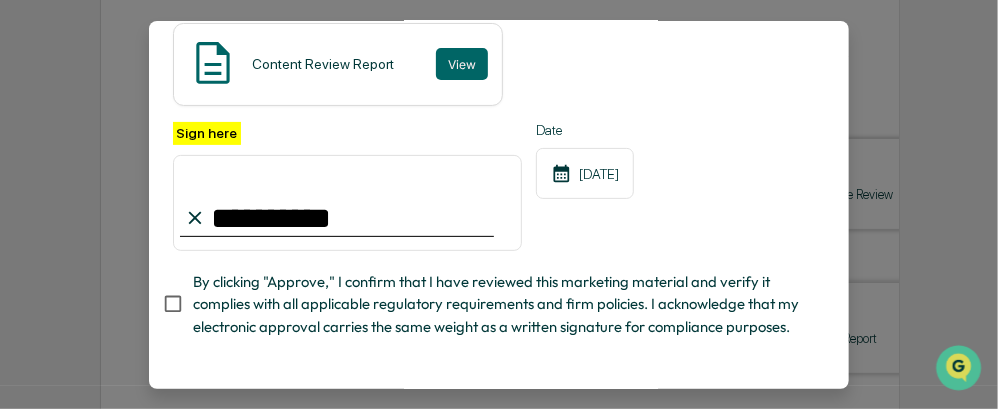 scroll, scrollTop: 200, scrollLeft: 0, axis: vertical 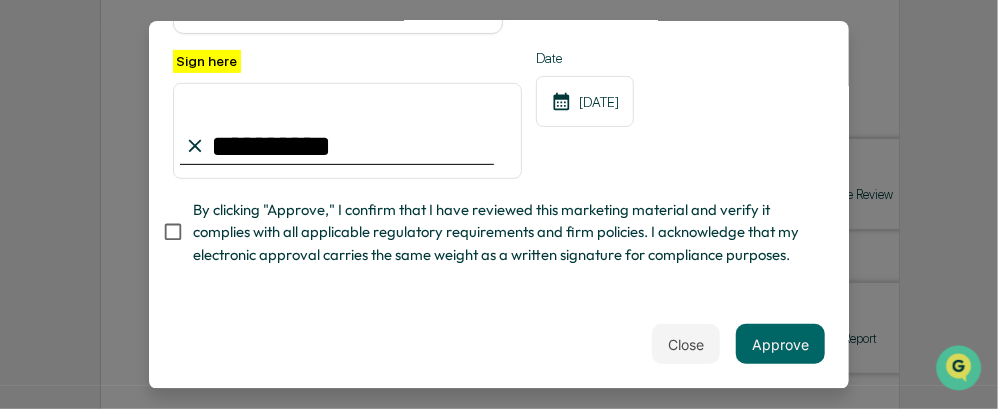 type on "**********" 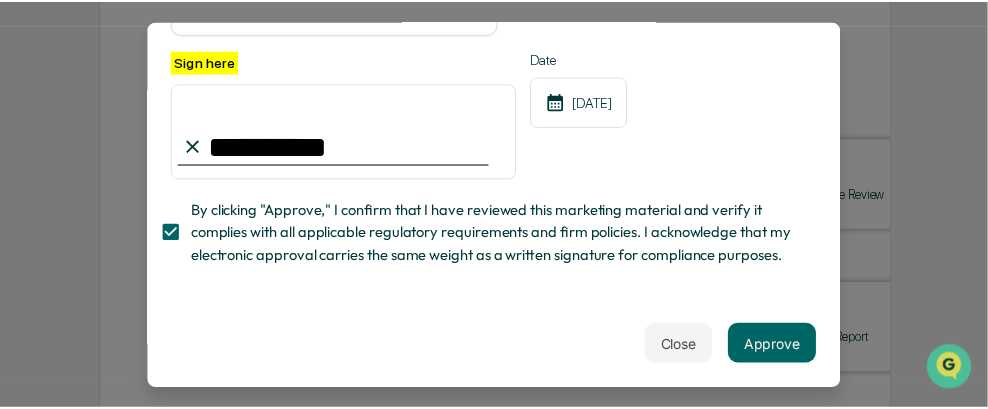 scroll, scrollTop: 217, scrollLeft: 0, axis: vertical 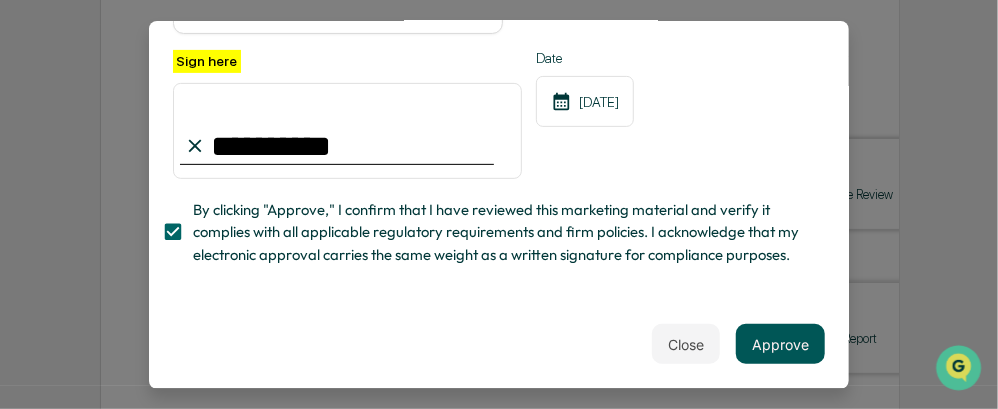 click on "Approve" at bounding box center [780, 344] 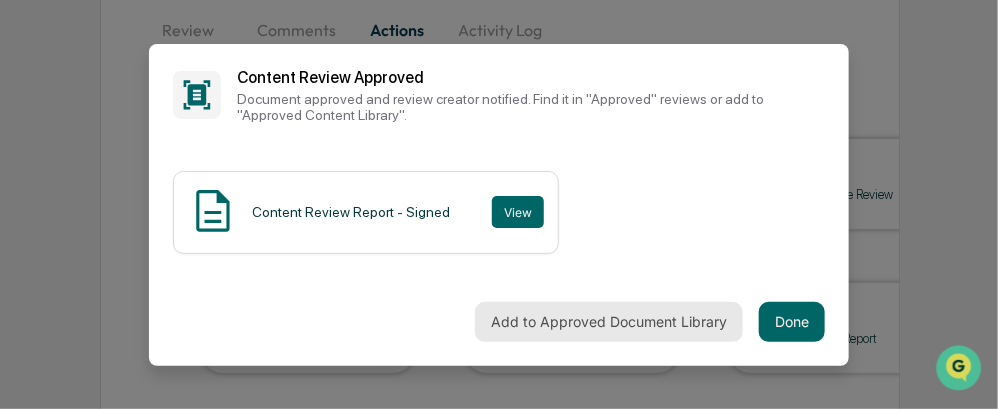 scroll, scrollTop: 0, scrollLeft: 0, axis: both 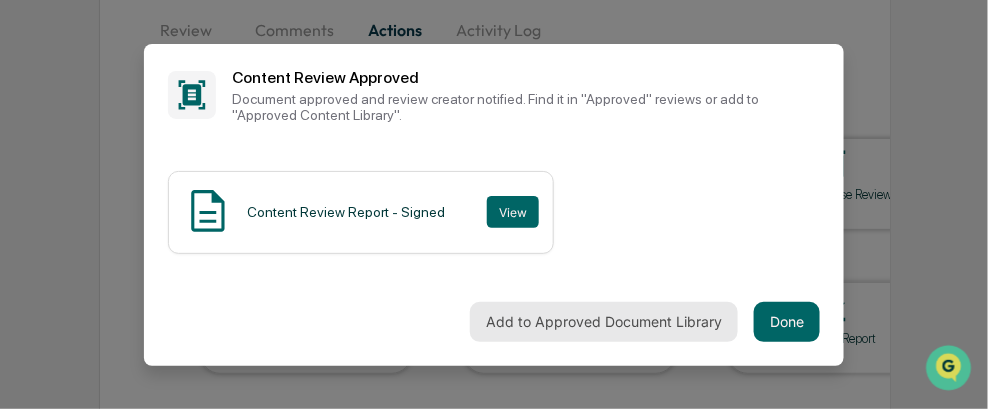 click on "Add to Approved Document Library" at bounding box center (604, 322) 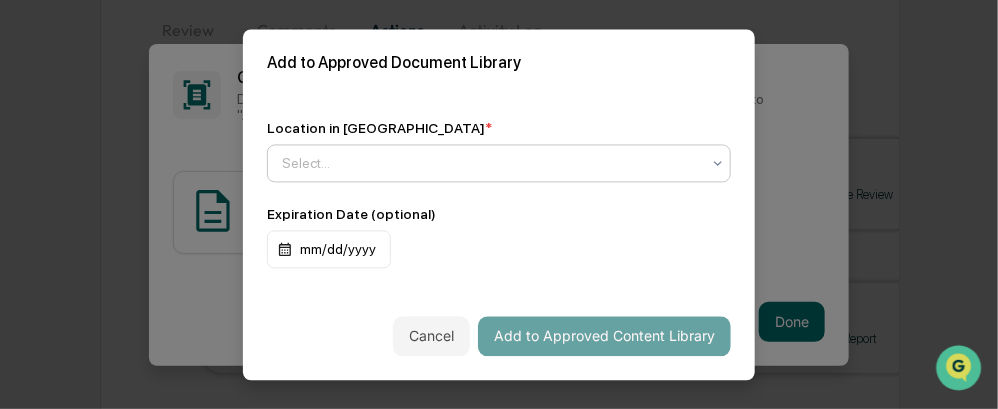click at bounding box center [491, 163] 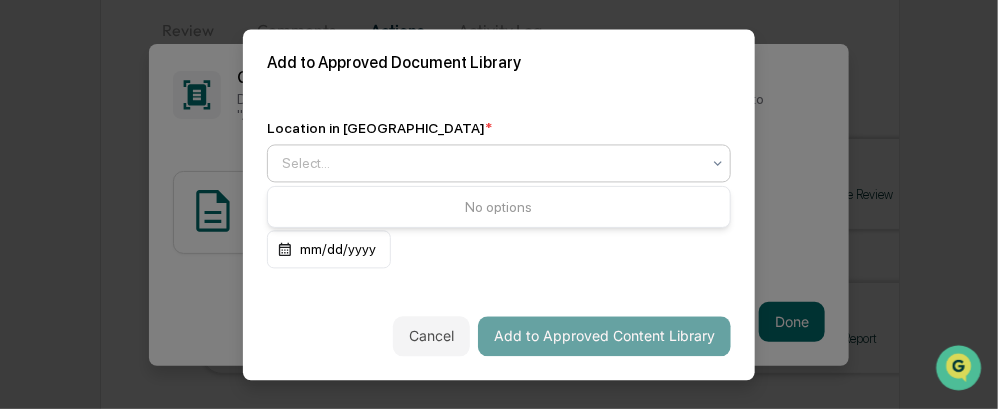 click on "No options" at bounding box center (499, 207) 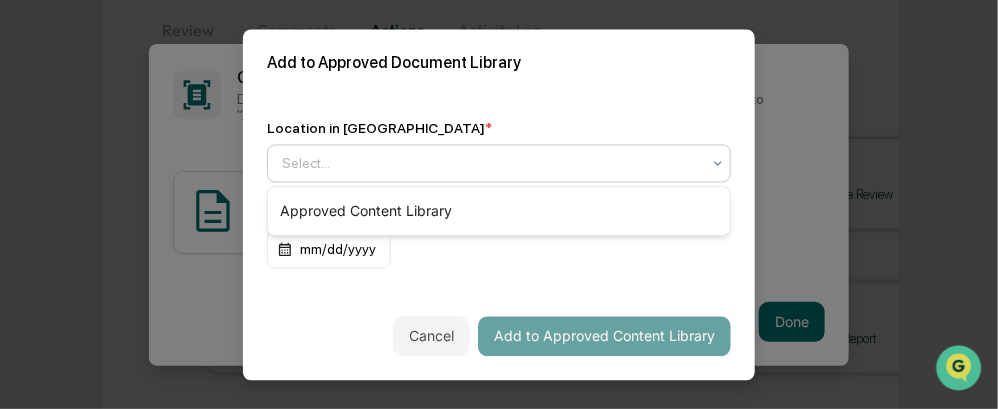 click at bounding box center (491, 163) 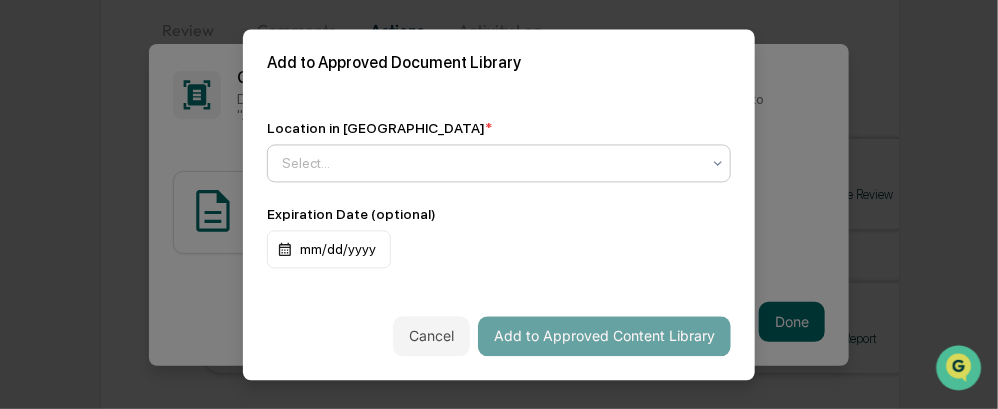 click on "Select..." at bounding box center [491, 163] 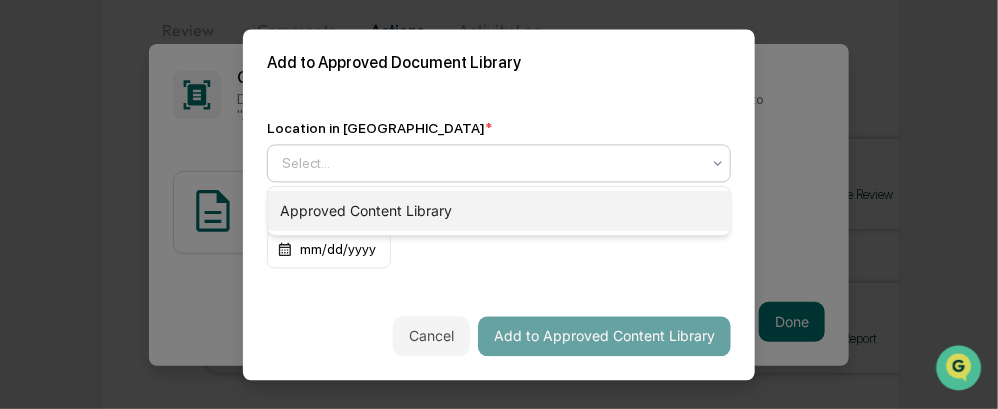 click on "Approved Content Library" at bounding box center [499, 211] 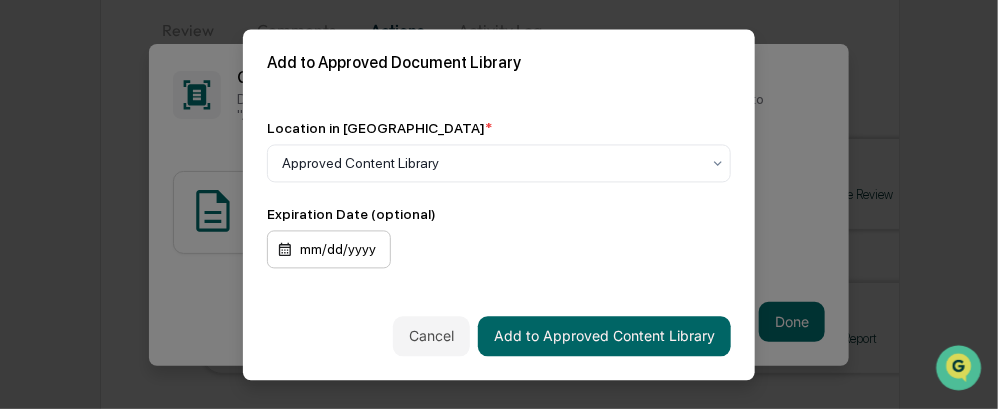 click on "mm/dd/yyyy" at bounding box center (329, 249) 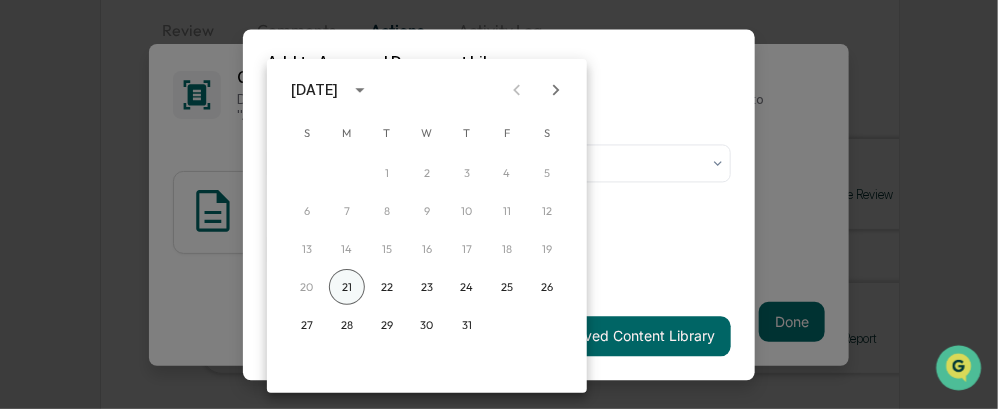 click on "21" at bounding box center [347, 287] 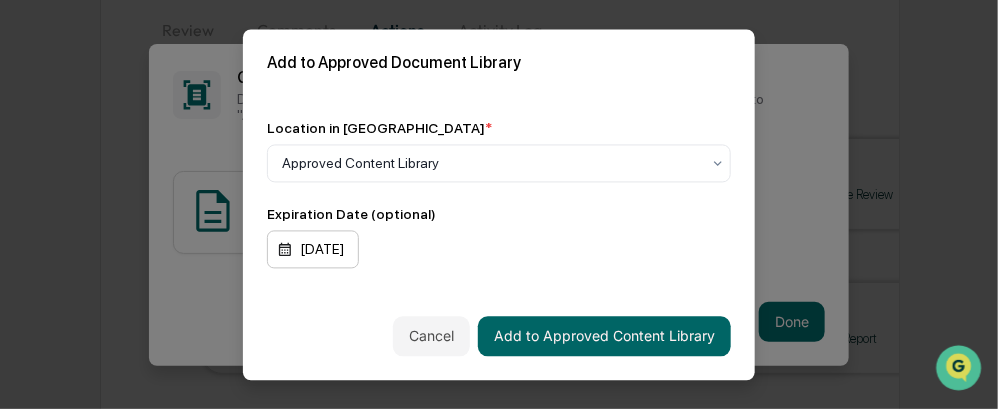 click on "07/21/2025" at bounding box center (313, 249) 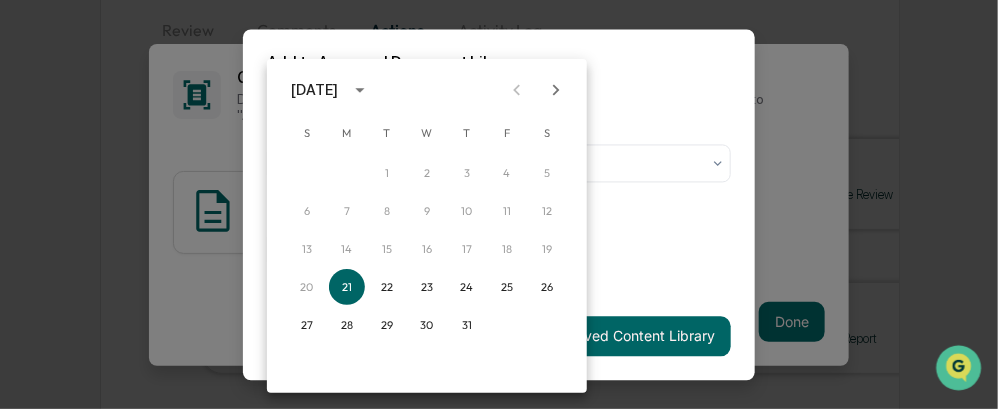 click on "July 2025" at bounding box center [314, 90] 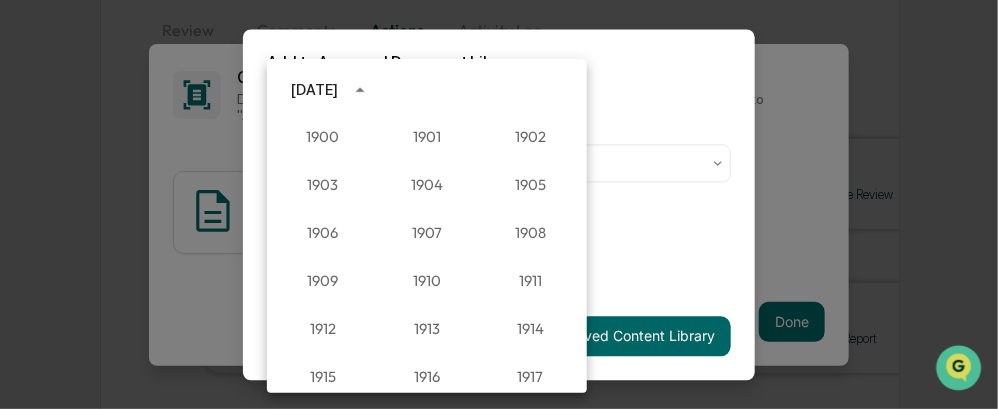 scroll, scrollTop: 1851, scrollLeft: 0, axis: vertical 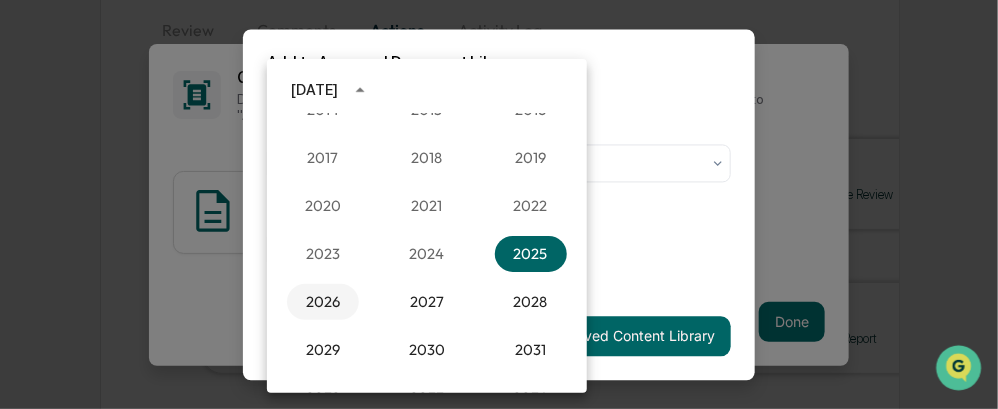 click on "2026" at bounding box center [323, 302] 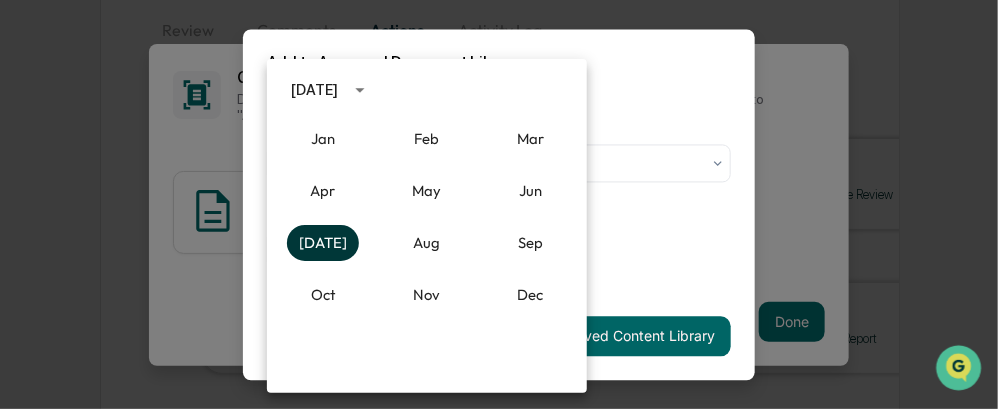 click on "Jul" at bounding box center [323, 243] 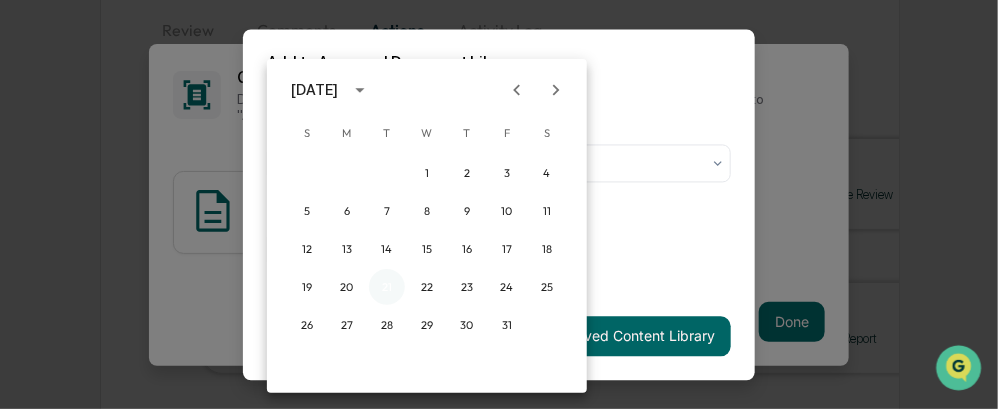 click on "21" at bounding box center (387, 287) 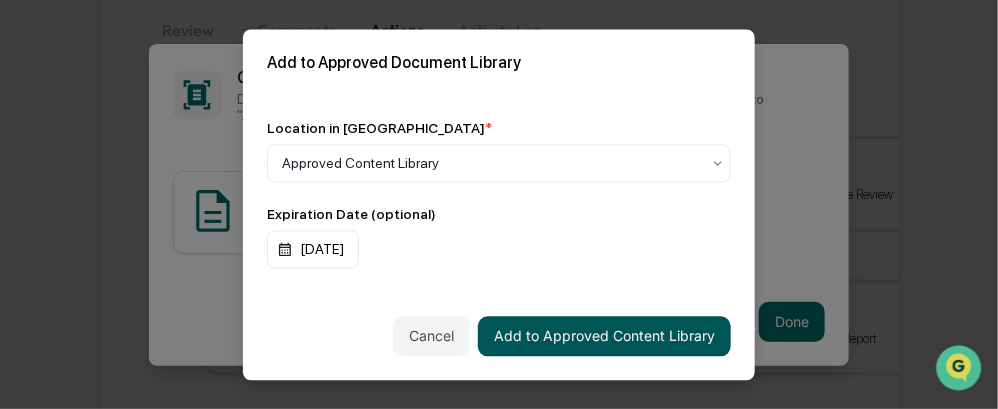 click on "Add to Approved Content Library" at bounding box center [604, 336] 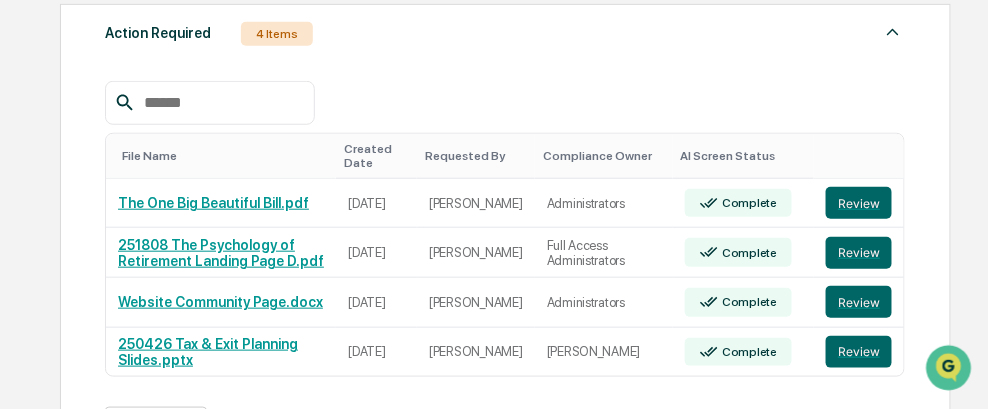 scroll, scrollTop: 400, scrollLeft: 0, axis: vertical 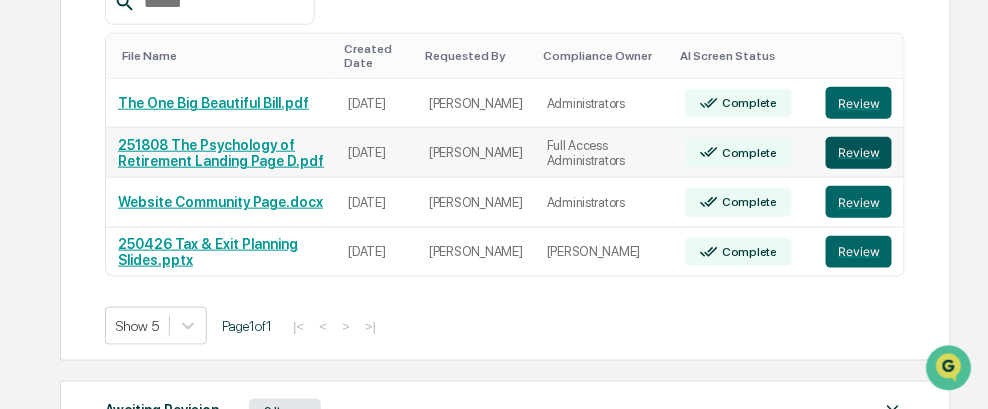 click on "Review" at bounding box center [859, 153] 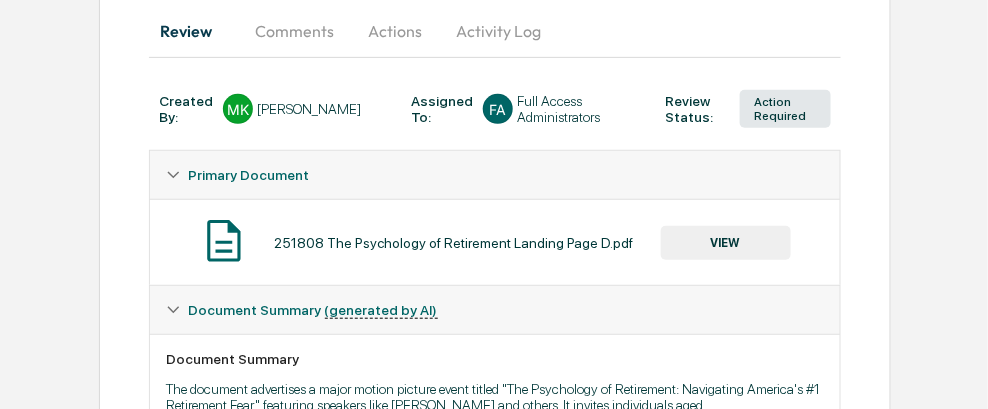 scroll, scrollTop: 200, scrollLeft: 0, axis: vertical 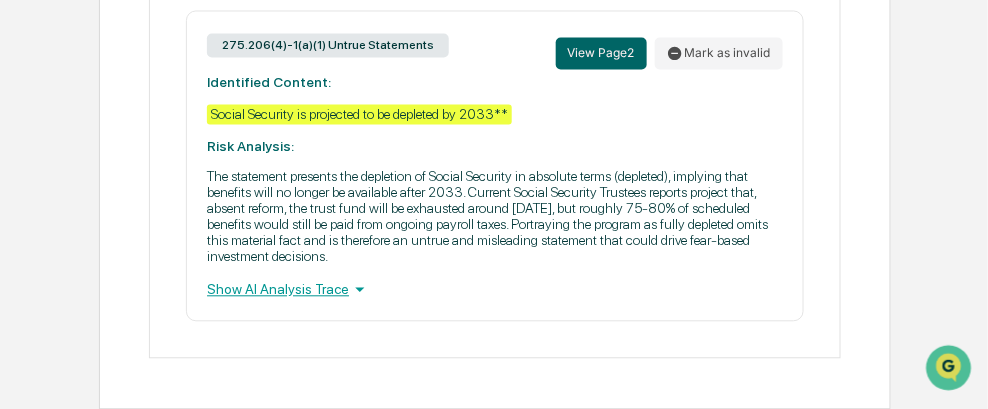 click on "Show AI Analysis Trace" at bounding box center (495, 289) 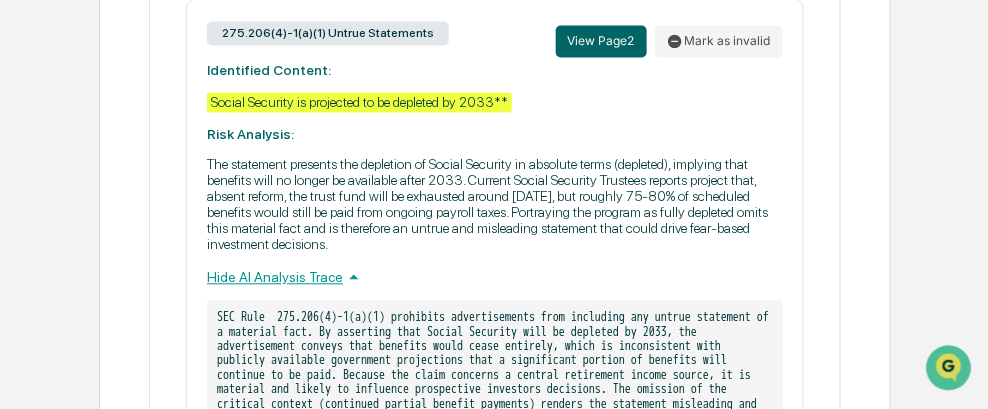 scroll, scrollTop: 970, scrollLeft: 0, axis: vertical 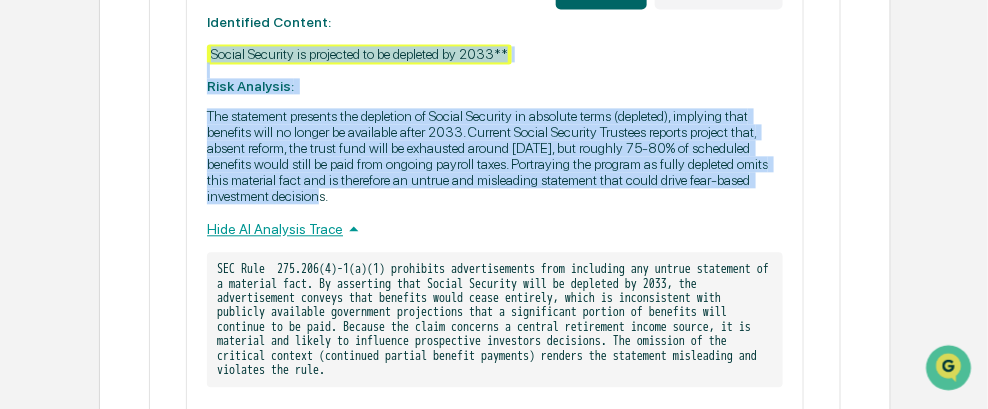 drag, startPoint x: 341, startPoint y: 201, endPoint x: 197, endPoint y: 51, distance: 207.93268 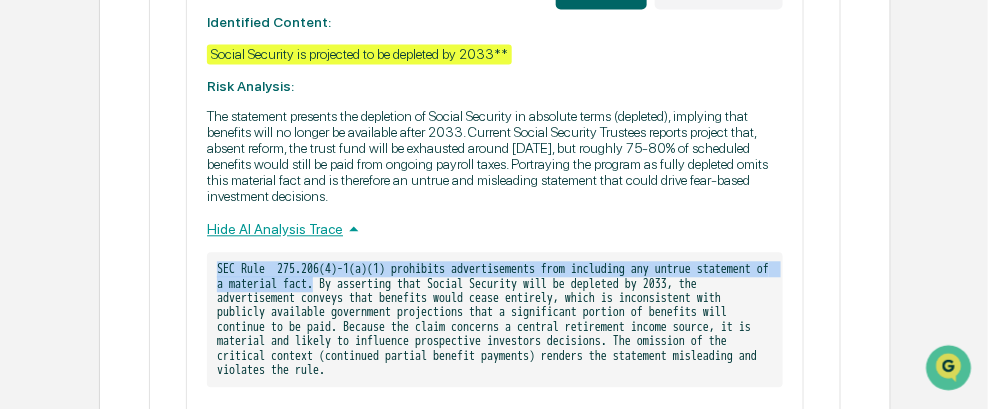 drag, startPoint x: 404, startPoint y: 287, endPoint x: 236, endPoint y: 268, distance: 169.07098 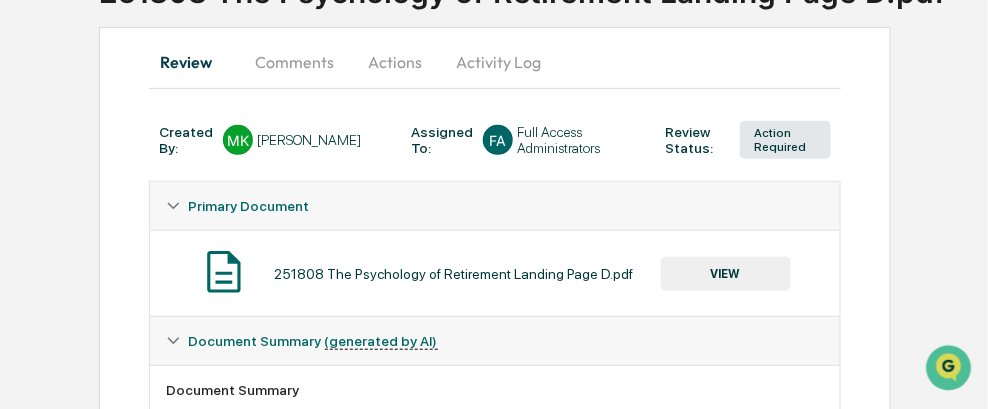 scroll, scrollTop: 170, scrollLeft: 0, axis: vertical 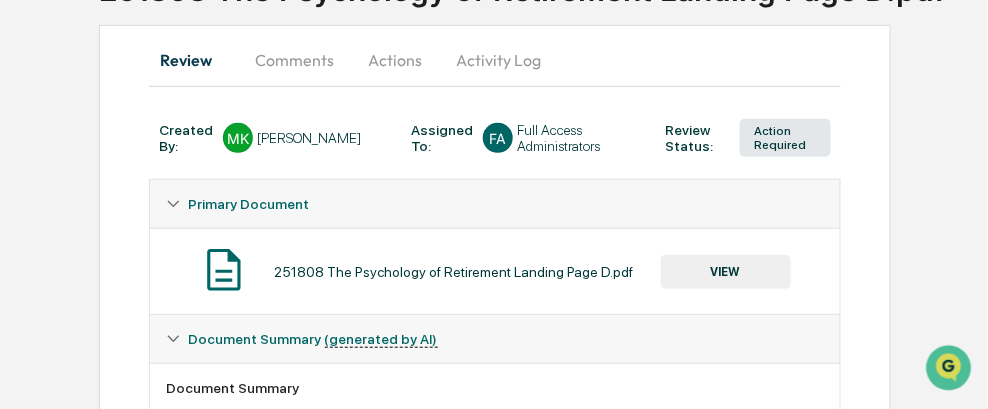 click on "VIEW" at bounding box center [726, 272] 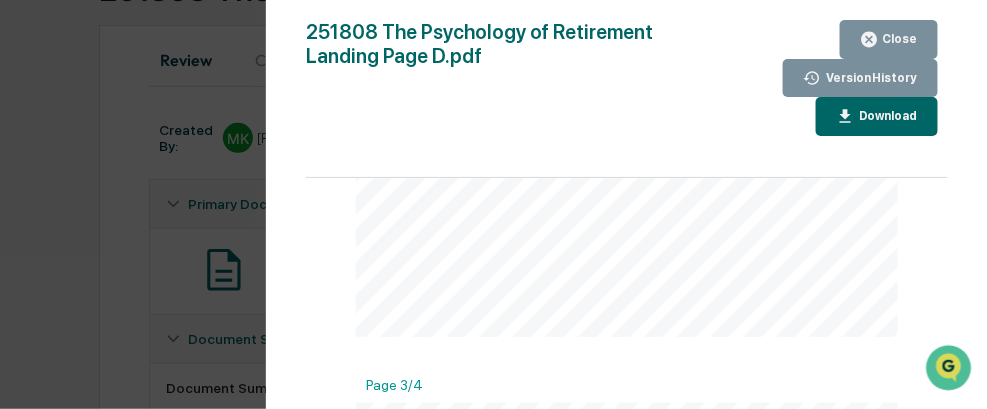 scroll, scrollTop: 1200, scrollLeft: 0, axis: vertical 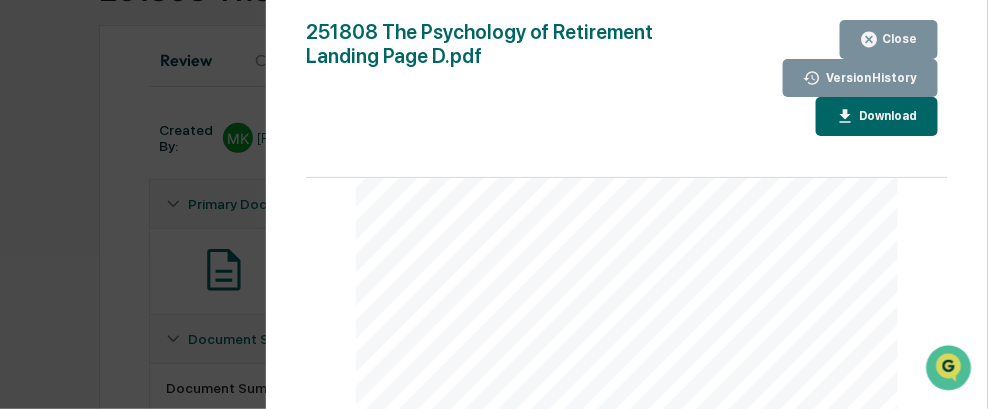 click on "Close" at bounding box center (898, 39) 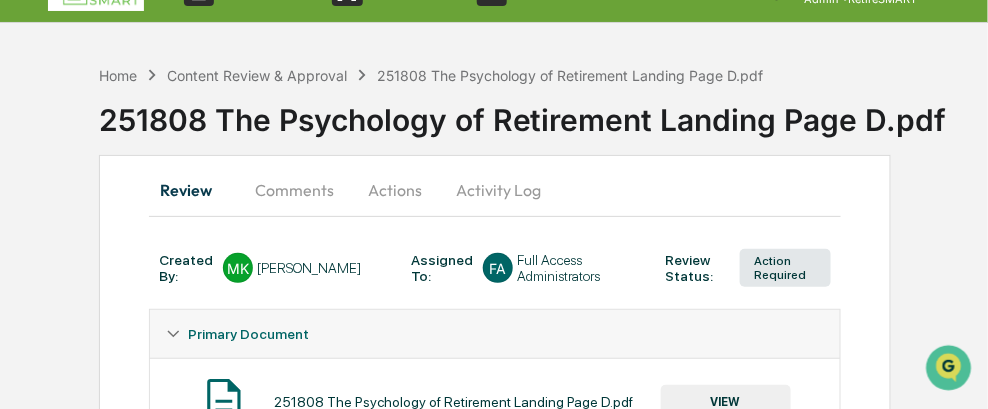 scroll, scrollTop: 0, scrollLeft: 0, axis: both 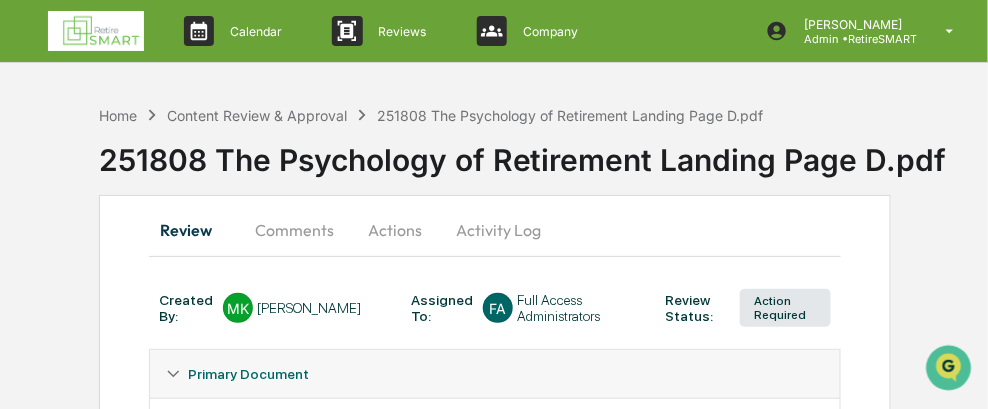 click on "Actions" at bounding box center (395, 230) 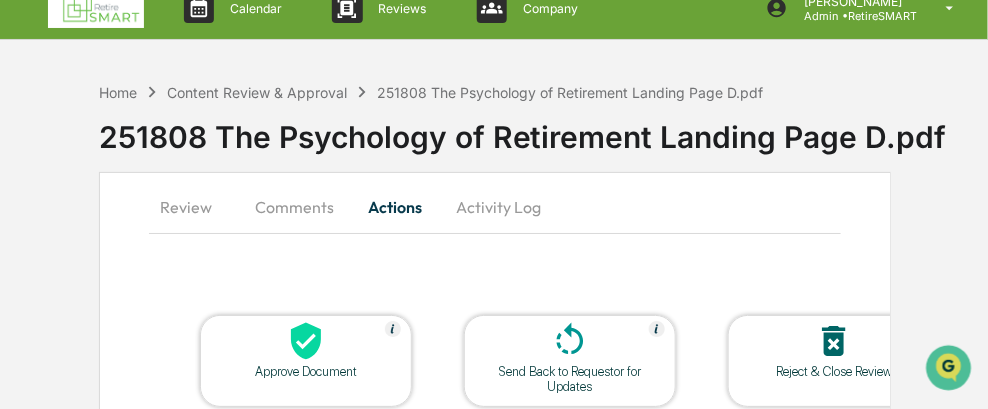 scroll, scrollTop: 0, scrollLeft: 0, axis: both 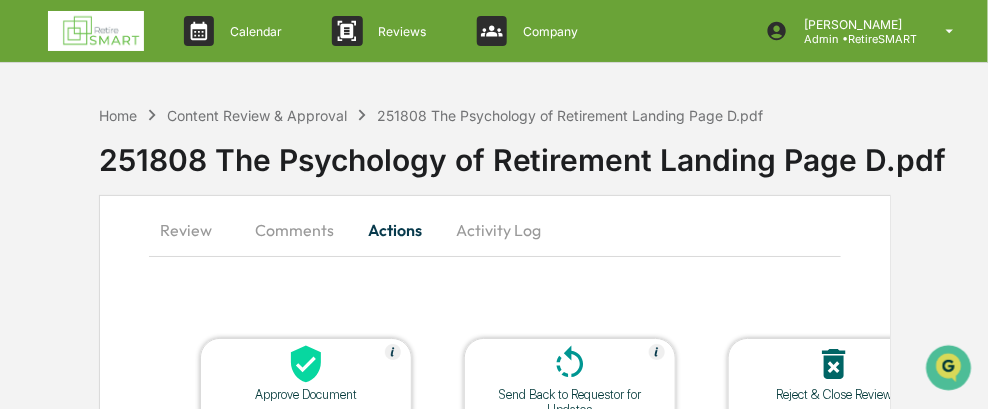 click on "Comments" at bounding box center [294, 230] 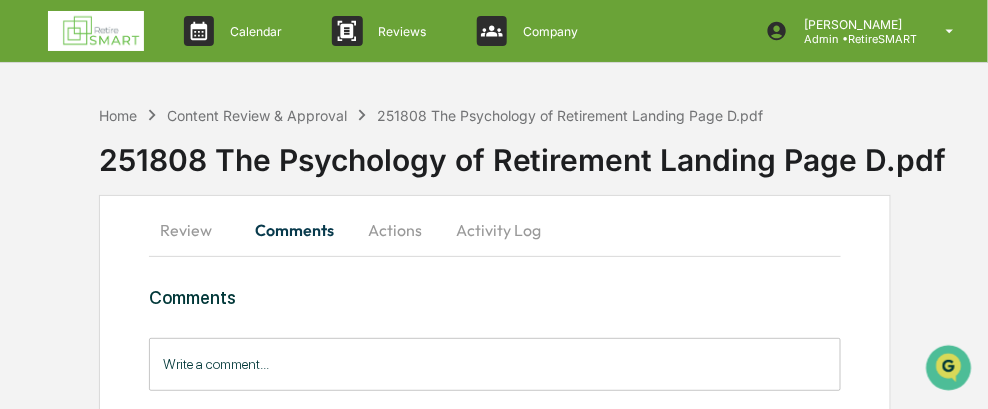 click on "Write a comment..." at bounding box center (495, 364) 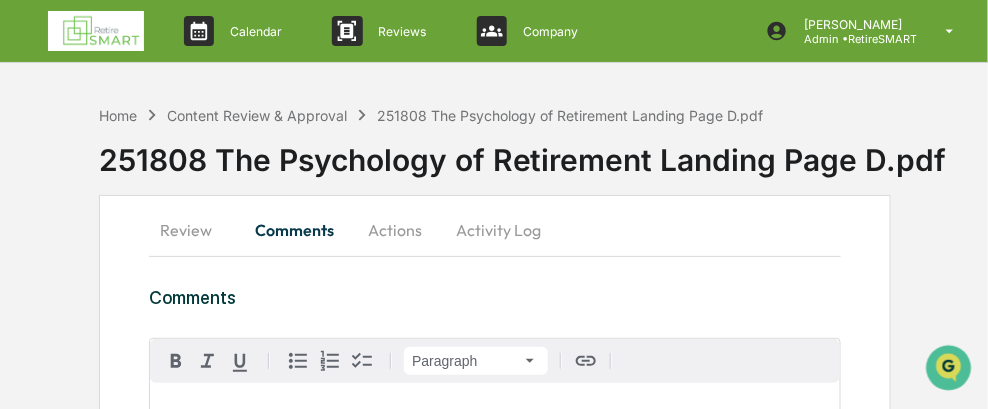 scroll, scrollTop: 13, scrollLeft: 0, axis: vertical 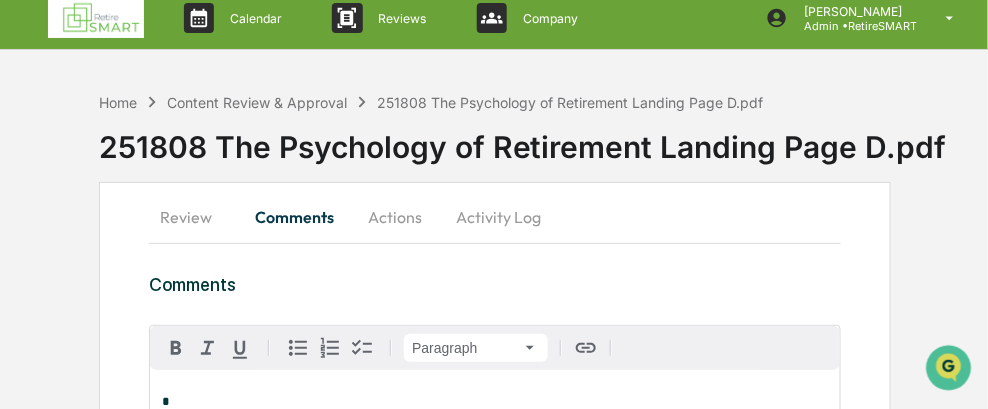 type 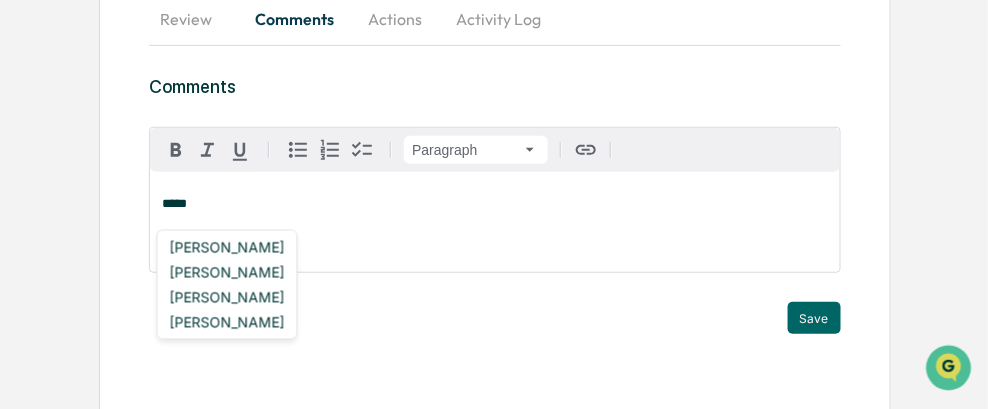 scroll, scrollTop: 213, scrollLeft: 0, axis: vertical 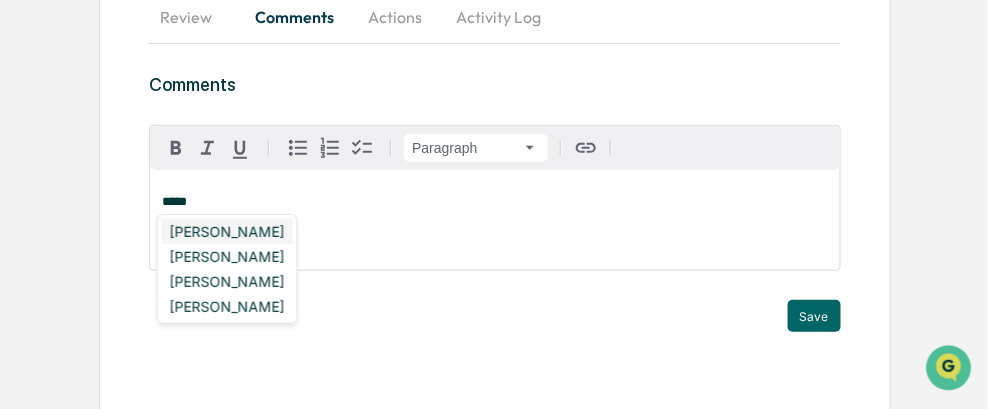 click on "[PERSON_NAME]" at bounding box center (227, 231) 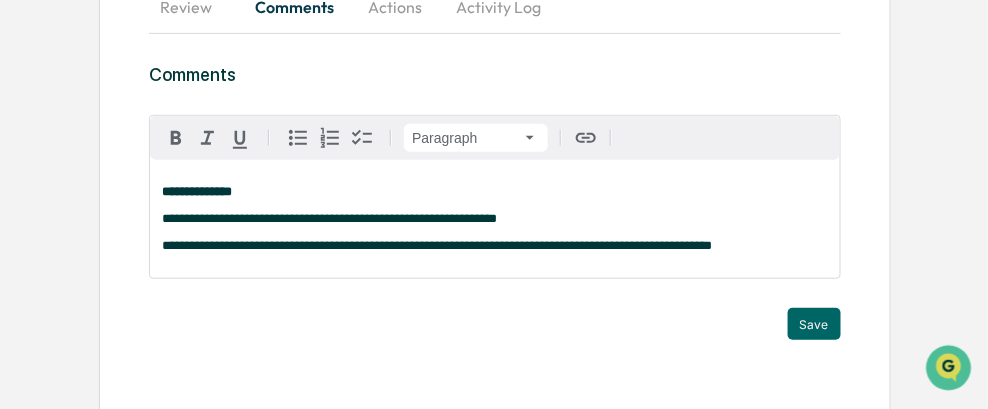 scroll, scrollTop: 236, scrollLeft: 0, axis: vertical 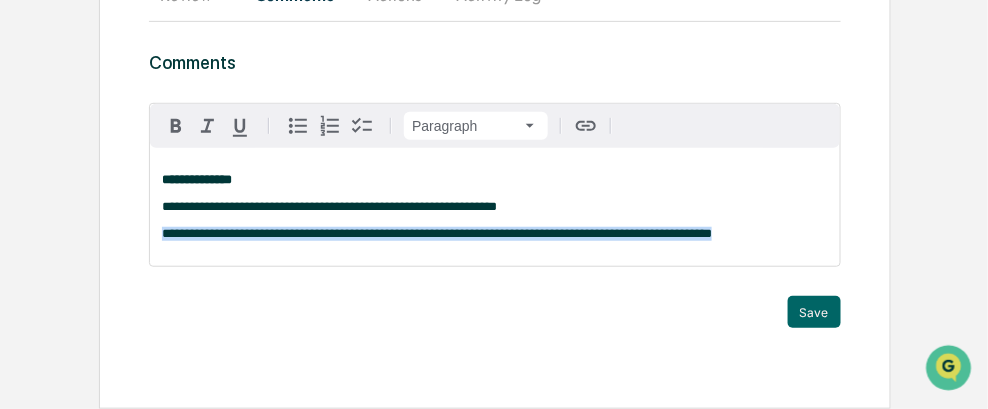 drag, startPoint x: 717, startPoint y: 232, endPoint x: 70, endPoint y: 217, distance: 647.1738 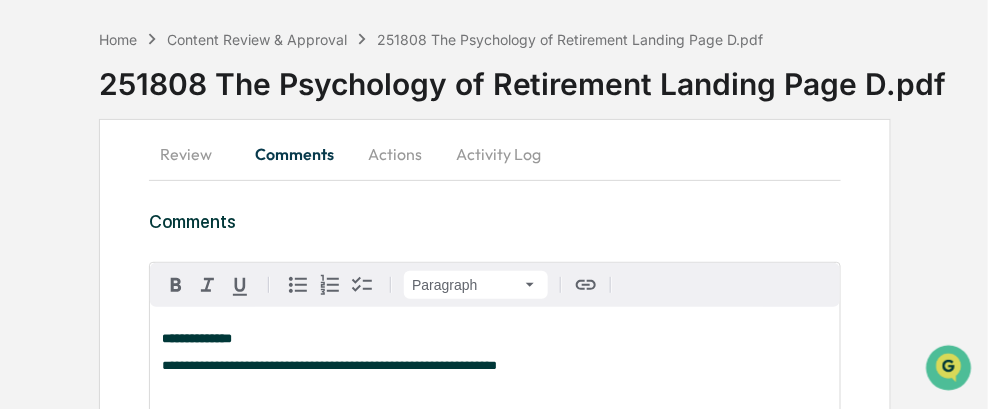 scroll, scrollTop: 236, scrollLeft: 0, axis: vertical 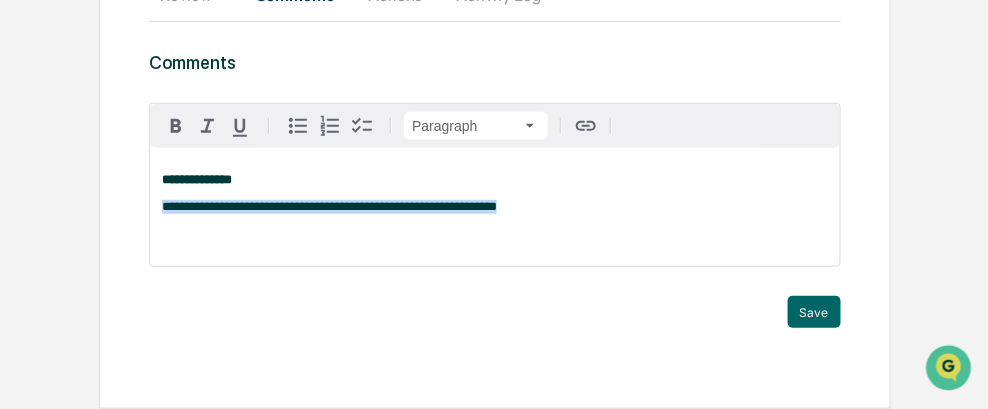drag, startPoint x: 527, startPoint y: 209, endPoint x: 145, endPoint y: 193, distance: 382.33493 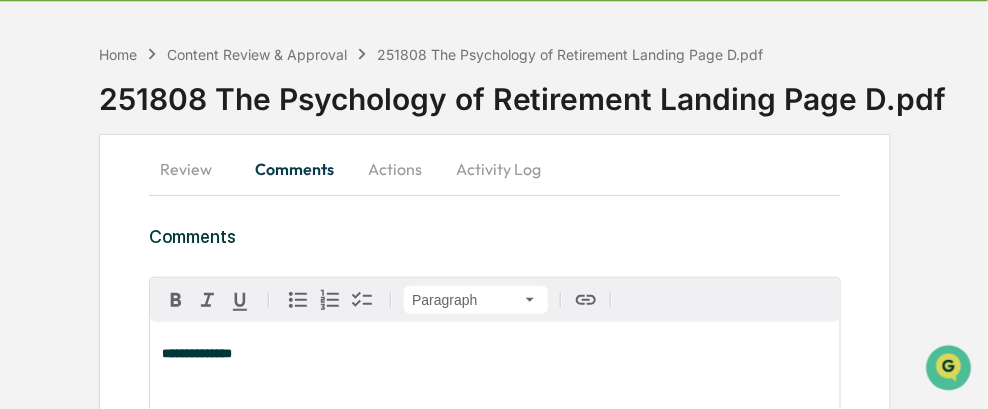 scroll, scrollTop: 100, scrollLeft: 0, axis: vertical 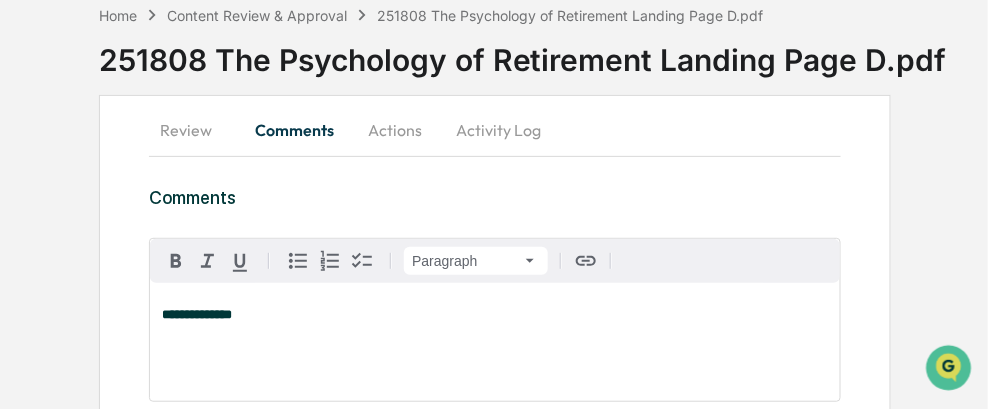 click on "Review" at bounding box center (194, 130) 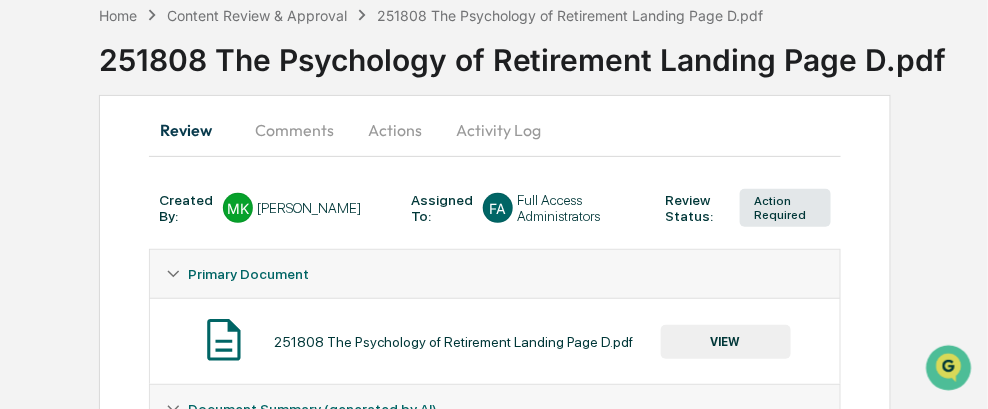 click on "Comments" at bounding box center (294, 130) 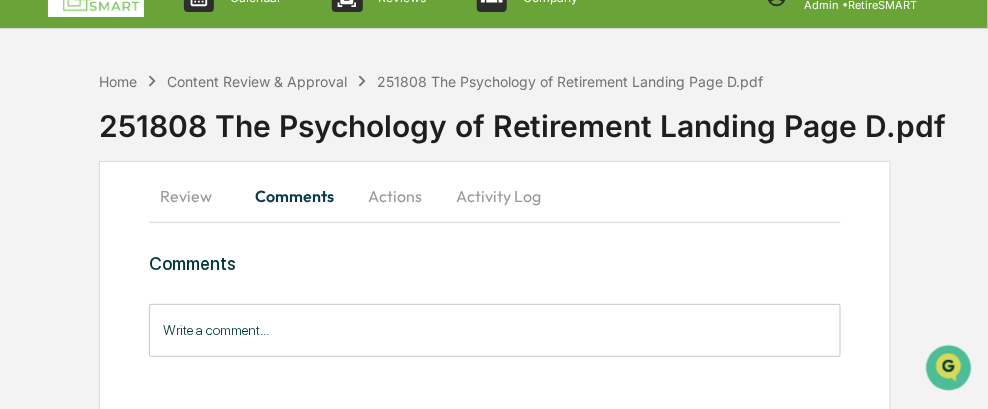scroll, scrollTop: 0, scrollLeft: 0, axis: both 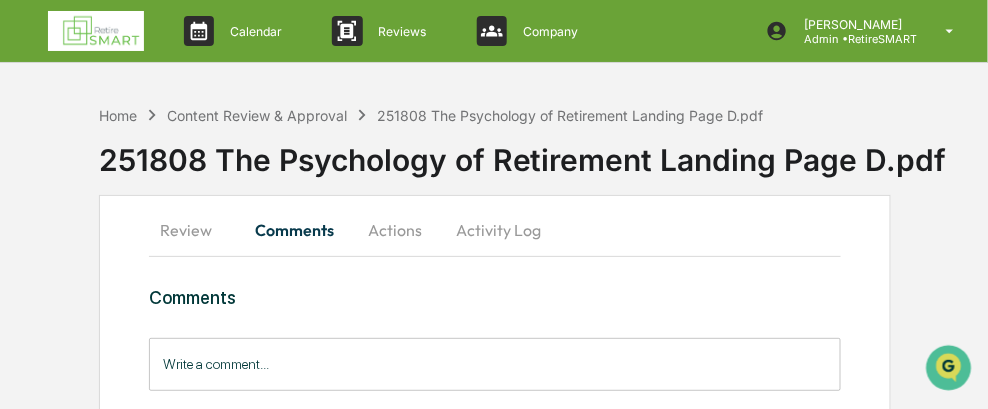 click on "Review" at bounding box center (194, 230) 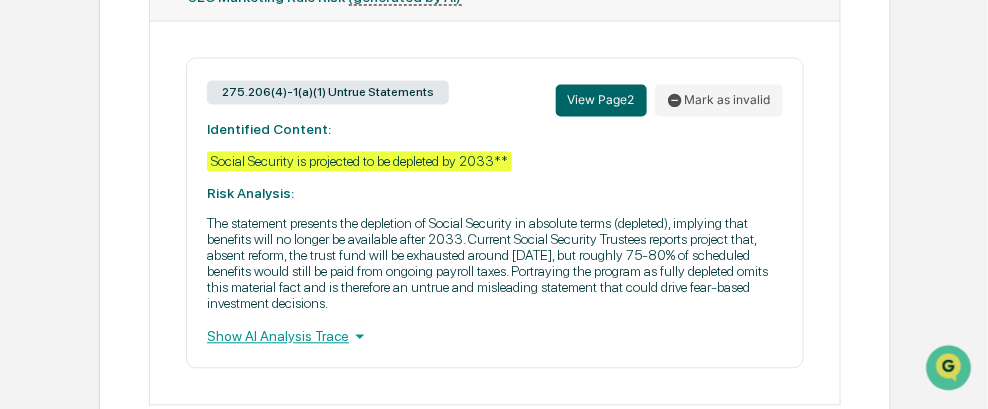 scroll, scrollTop: 811, scrollLeft: 0, axis: vertical 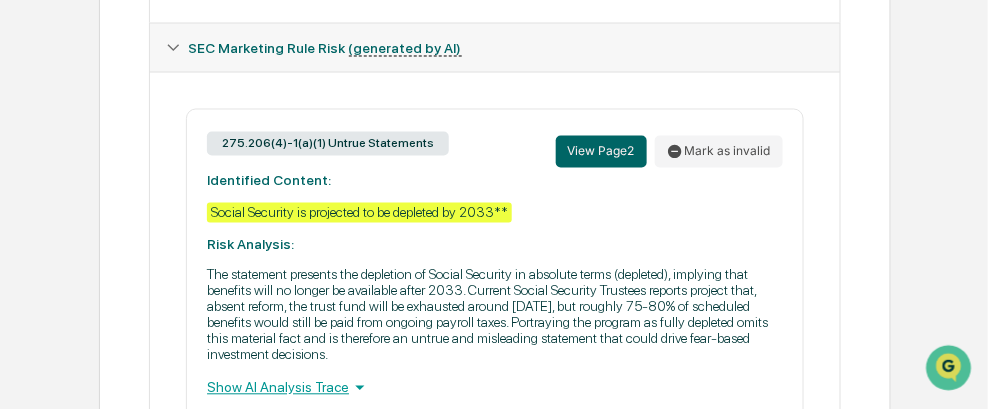 click on "Show AI Analysis Trace" at bounding box center [495, 388] 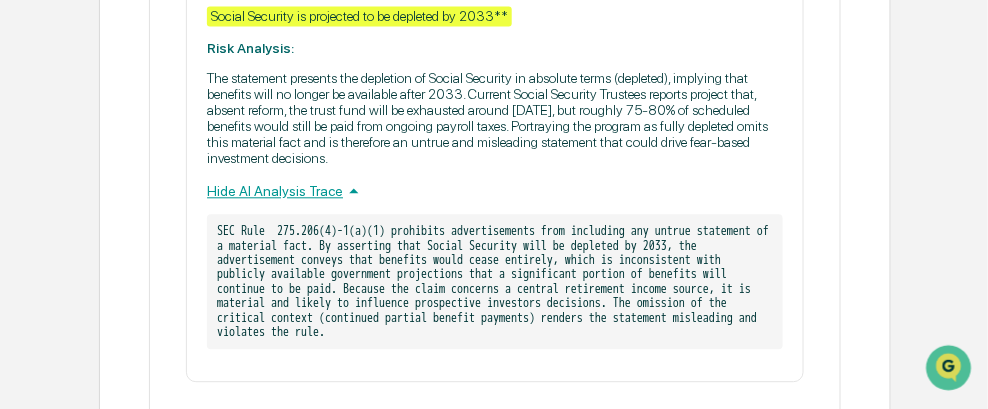 scroll, scrollTop: 1011, scrollLeft: 0, axis: vertical 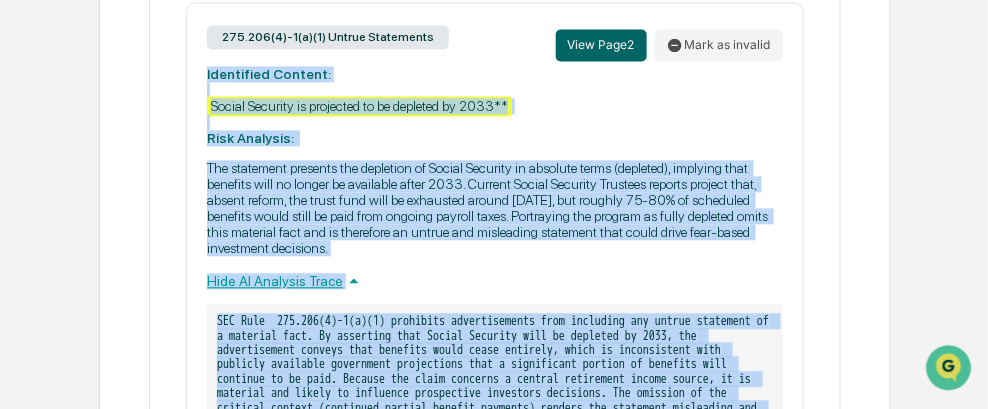 drag, startPoint x: 640, startPoint y: 330, endPoint x: 203, endPoint y: 67, distance: 510.03726 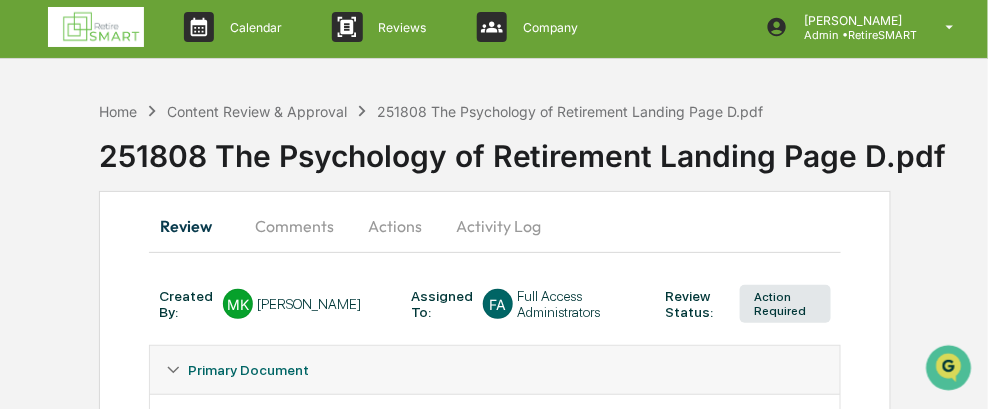 scroll, scrollTop: 0, scrollLeft: 0, axis: both 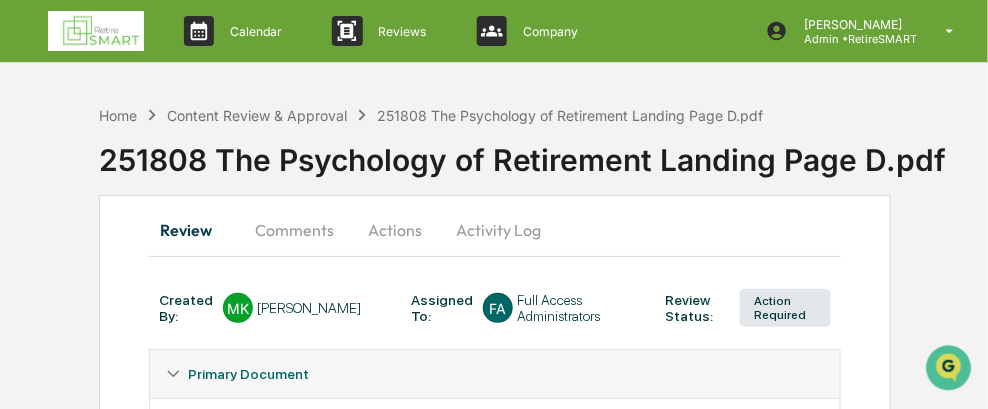 click on "Comments" at bounding box center (294, 230) 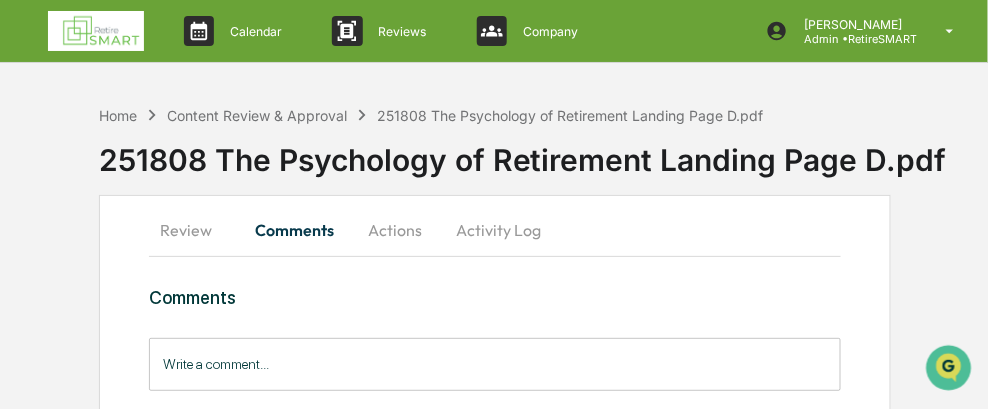 click on "Write a comment..." at bounding box center [495, 364] 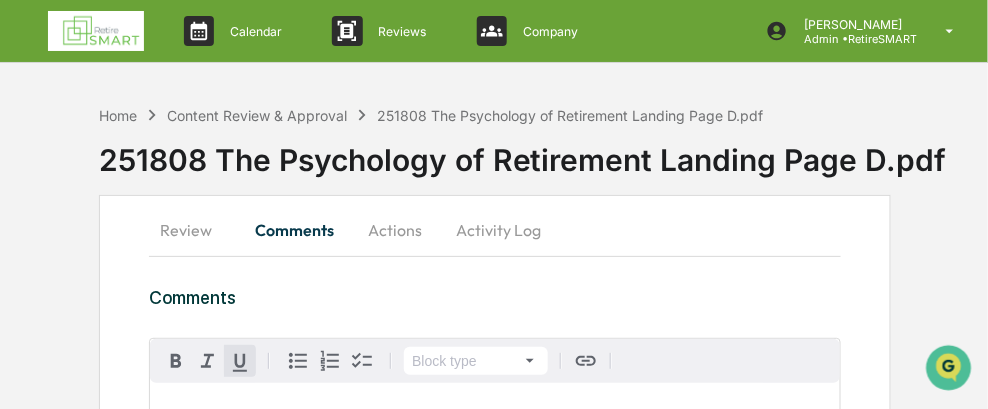 scroll, scrollTop: 13, scrollLeft: 0, axis: vertical 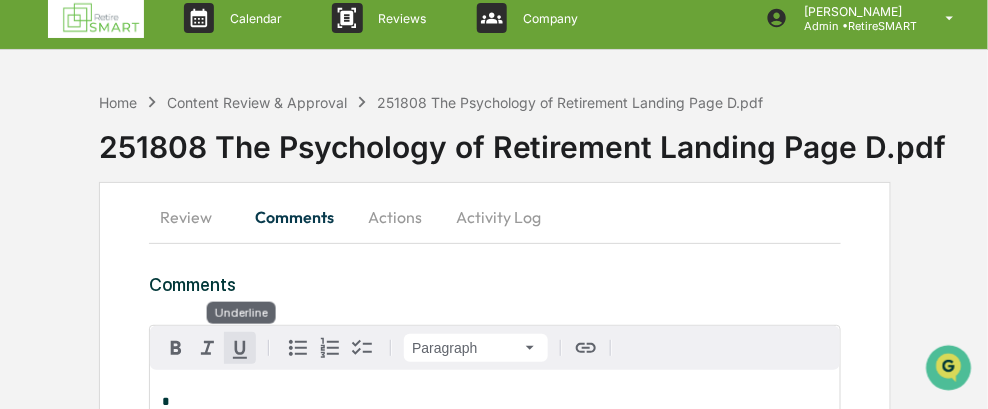 type 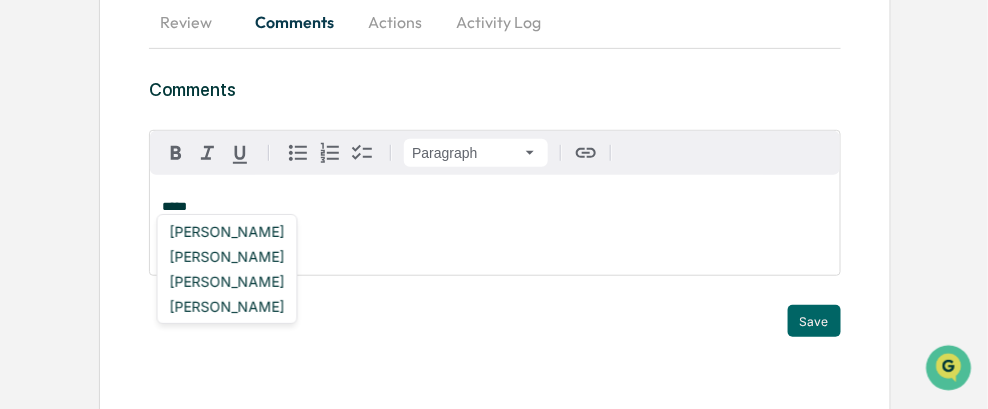 scroll, scrollTop: 213, scrollLeft: 0, axis: vertical 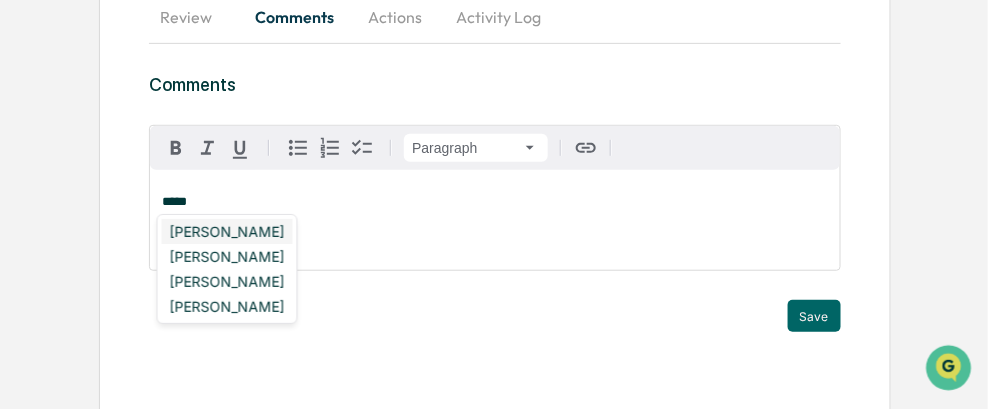 click on "[PERSON_NAME]" at bounding box center (227, 231) 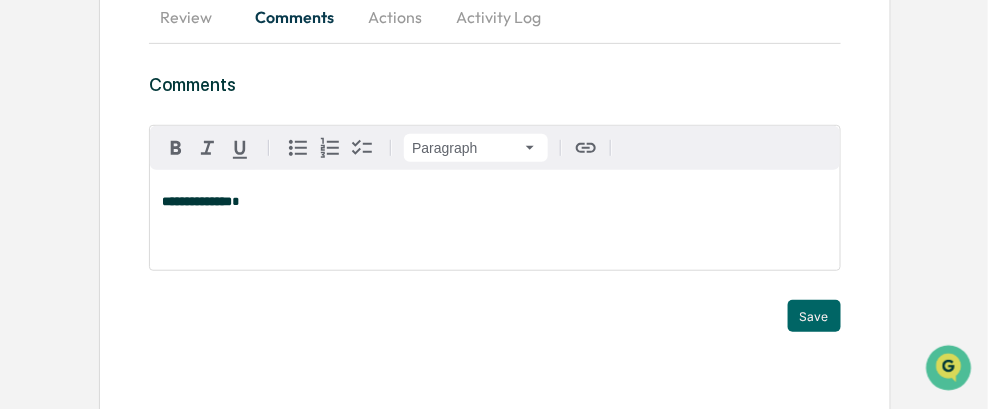 click on "**********" at bounding box center [495, 220] 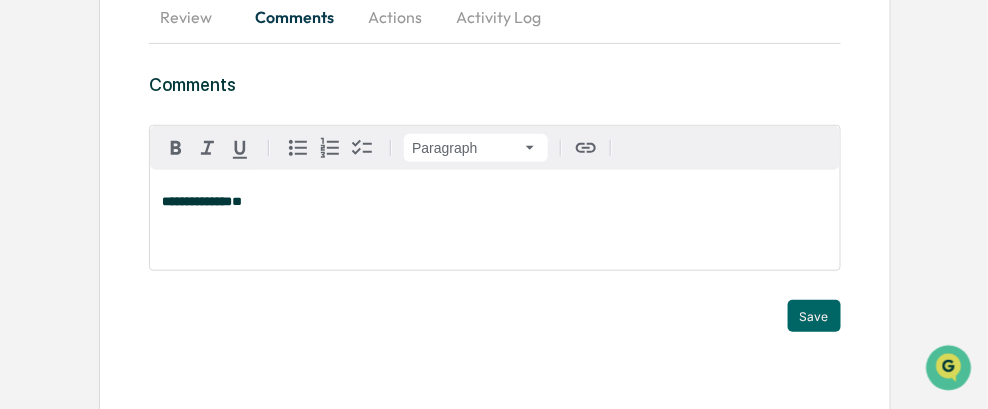 drag, startPoint x: 278, startPoint y: 201, endPoint x: 139, endPoint y: 218, distance: 140.0357 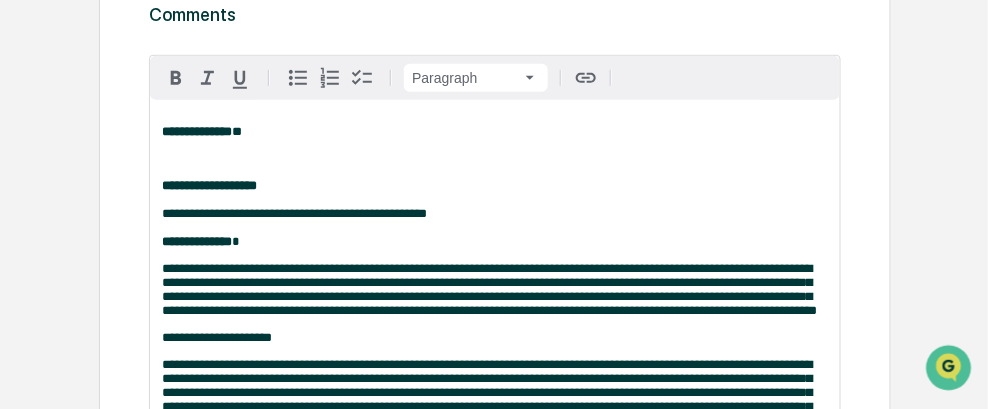scroll, scrollTop: 243, scrollLeft: 0, axis: vertical 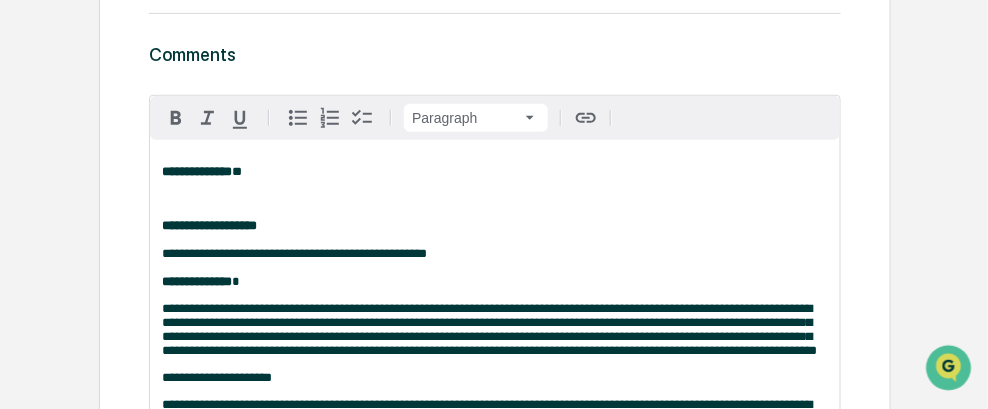 click on "**********" at bounding box center [495, 172] 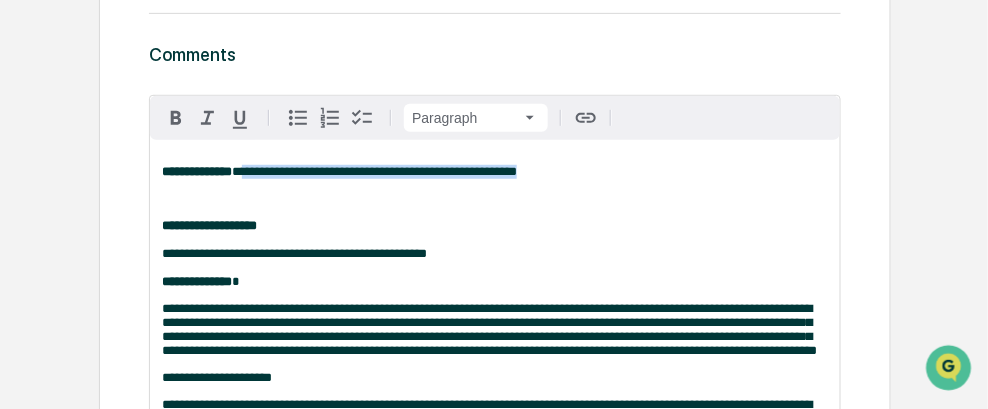 drag, startPoint x: 559, startPoint y: 166, endPoint x: 263, endPoint y: 176, distance: 296.16888 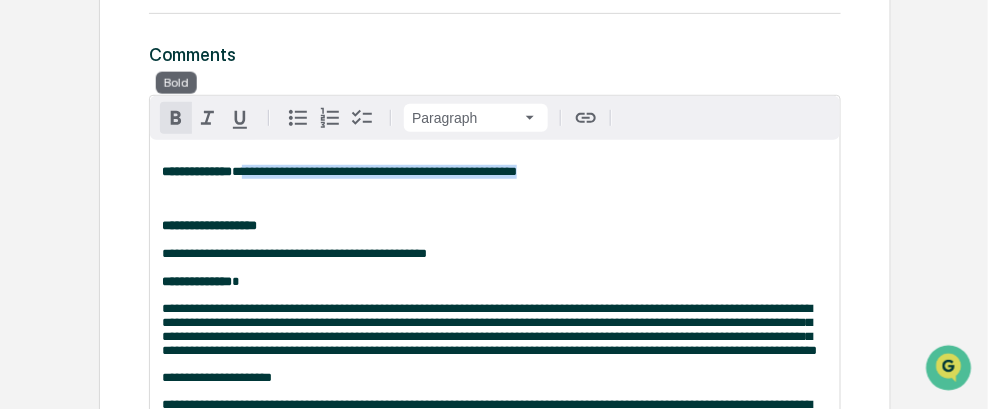 click 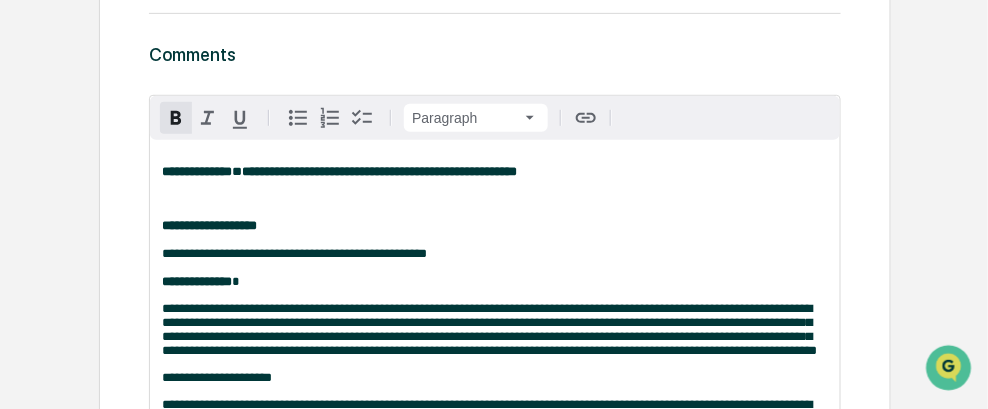 drag, startPoint x: 315, startPoint y: 226, endPoint x: 263, endPoint y: 214, distance: 53.366657 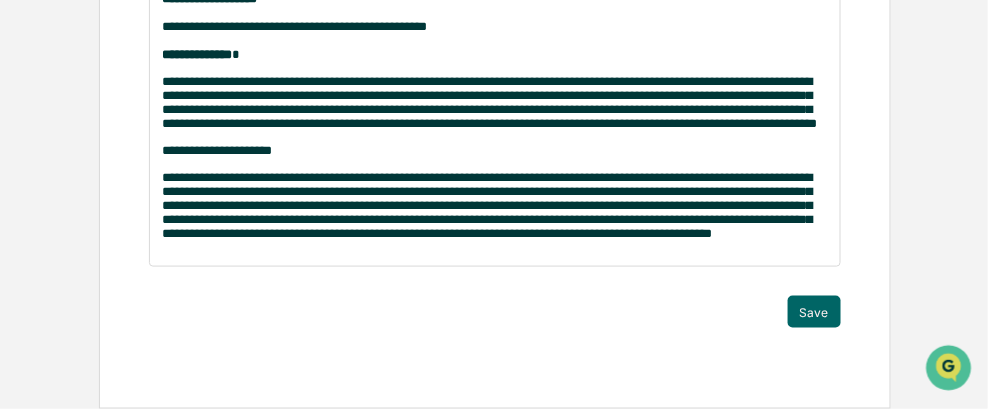 scroll, scrollTop: 481, scrollLeft: 0, axis: vertical 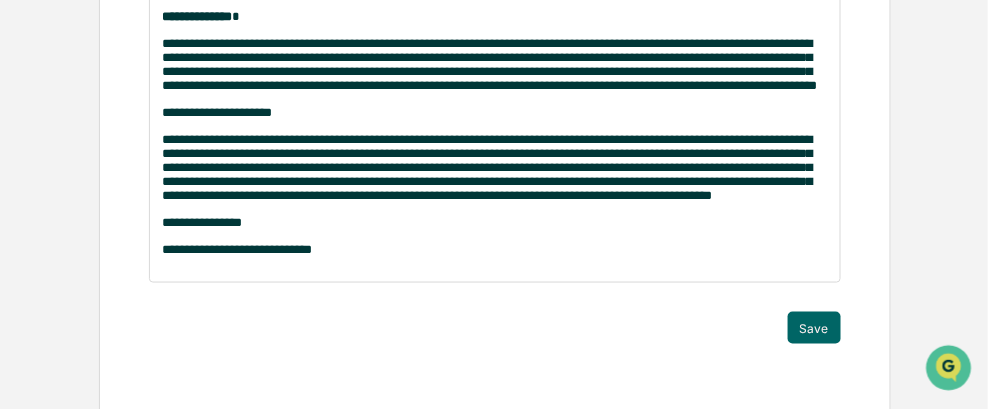 click on "**********" at bounding box center [237, 249] 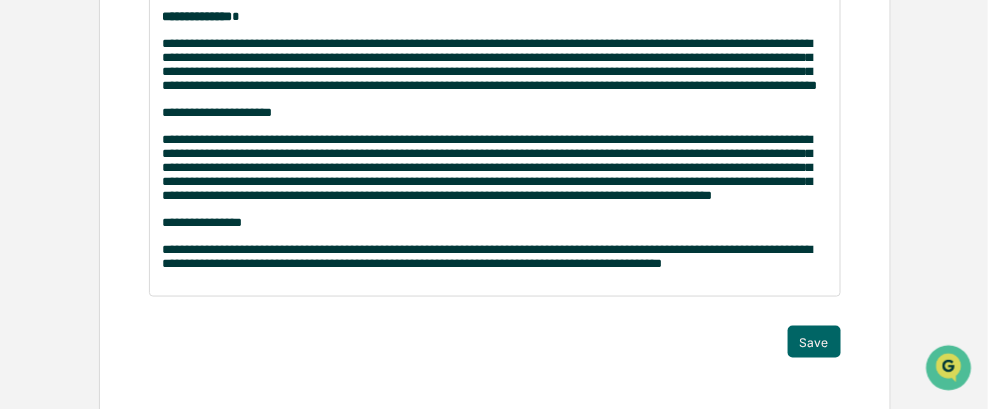 click on "**********" at bounding box center [495, 257] 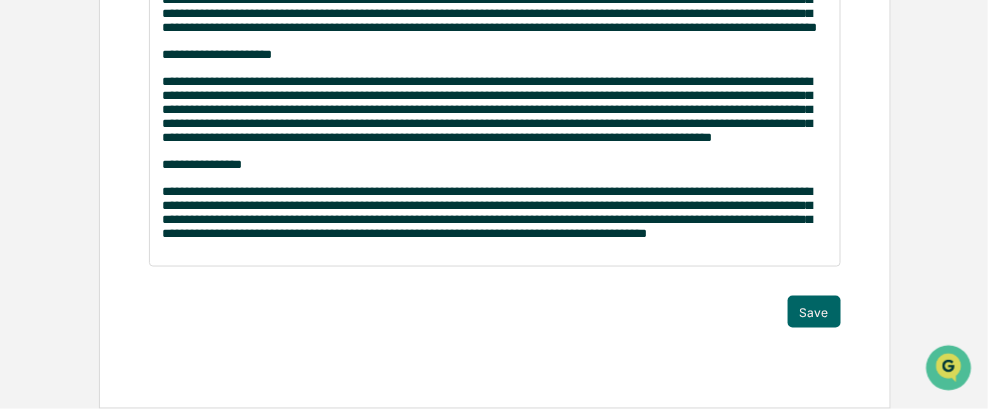 scroll, scrollTop: 584, scrollLeft: 0, axis: vertical 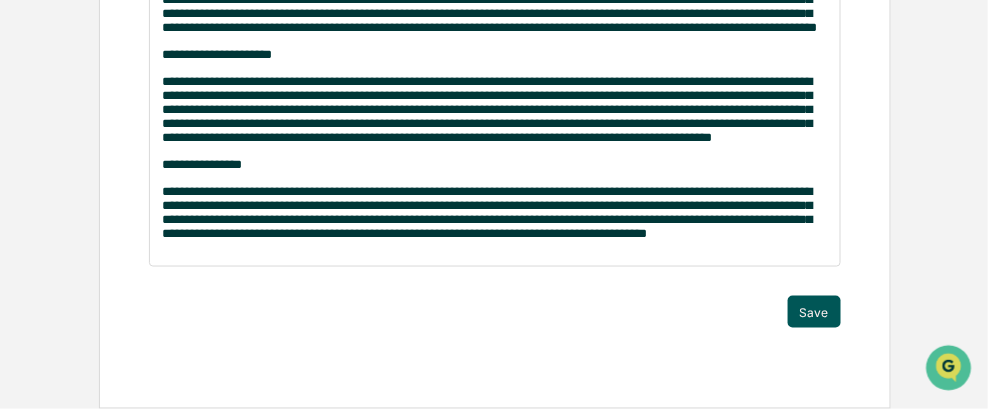 click on "Save" at bounding box center [814, 312] 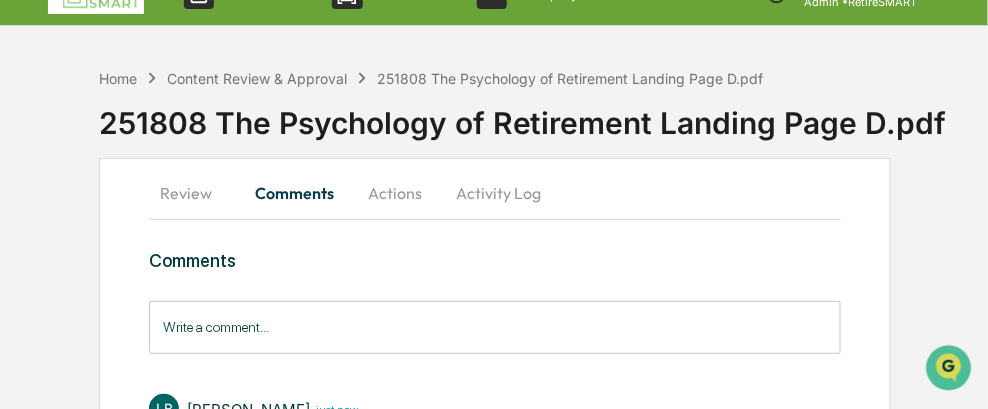 scroll, scrollTop: 0, scrollLeft: 0, axis: both 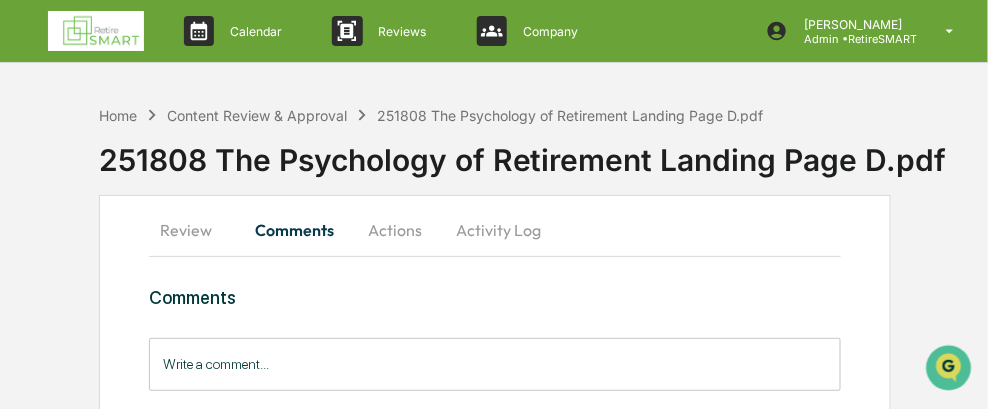 click on "Actions" at bounding box center [395, 230] 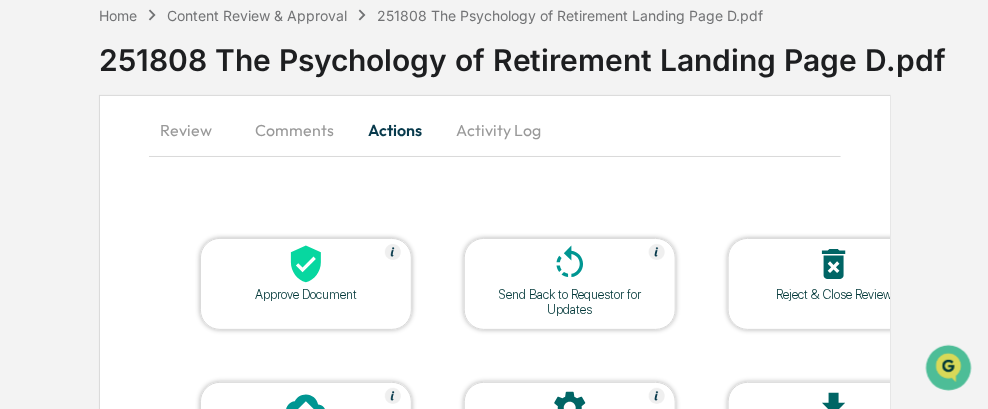 scroll, scrollTop: 200, scrollLeft: 0, axis: vertical 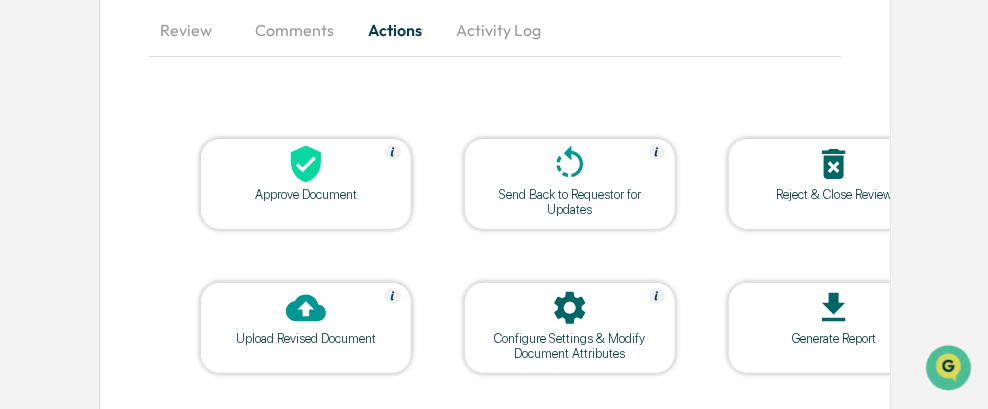 click at bounding box center [570, 165] 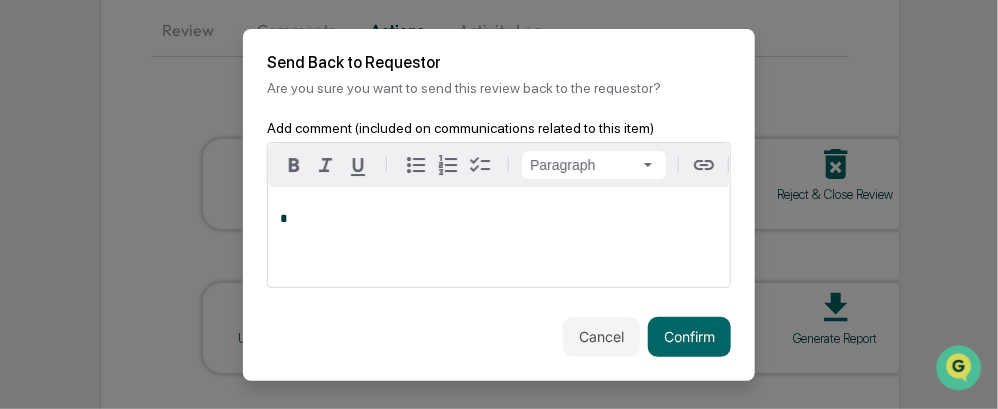 type 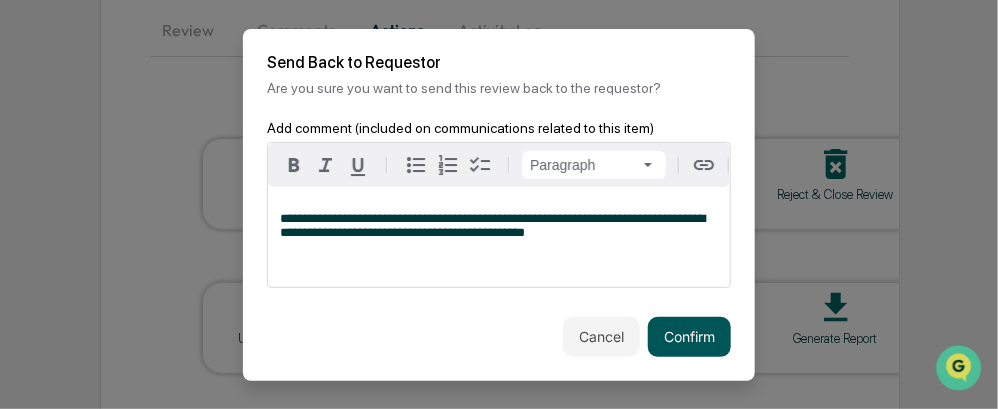 click on "Confirm" at bounding box center (689, 337) 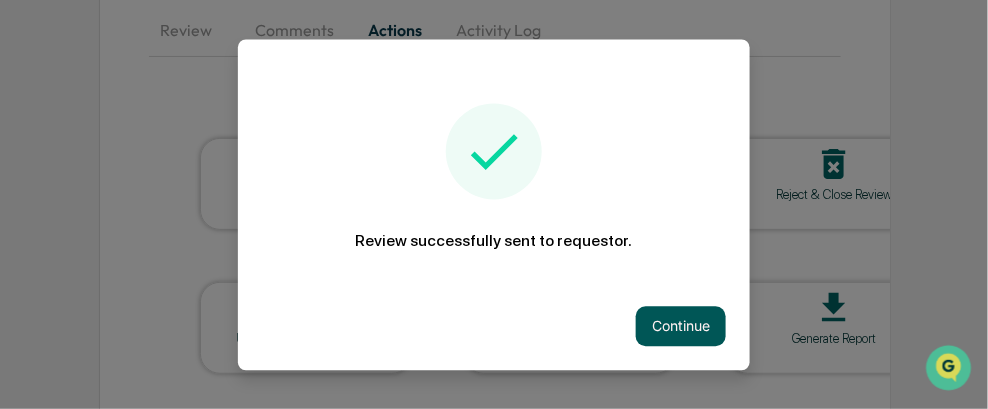 click on "Continue" at bounding box center [681, 326] 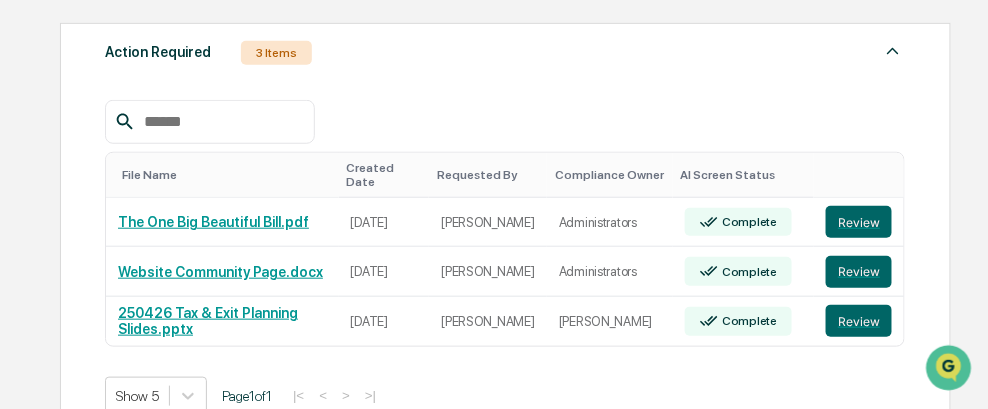scroll, scrollTop: 305, scrollLeft: 0, axis: vertical 